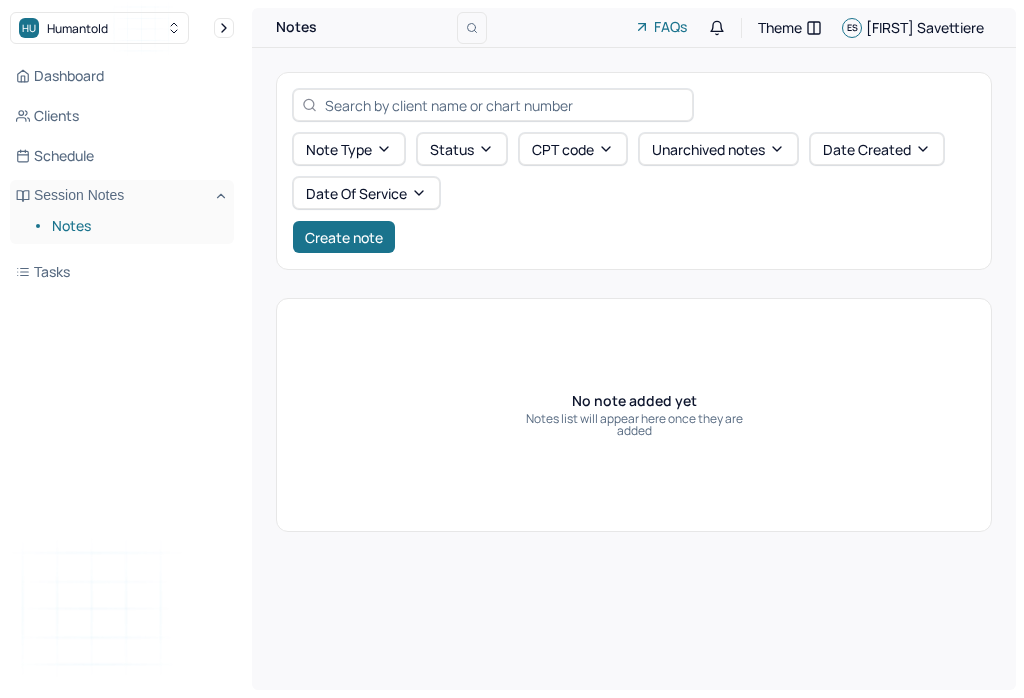 scroll, scrollTop: 0, scrollLeft: 0, axis: both 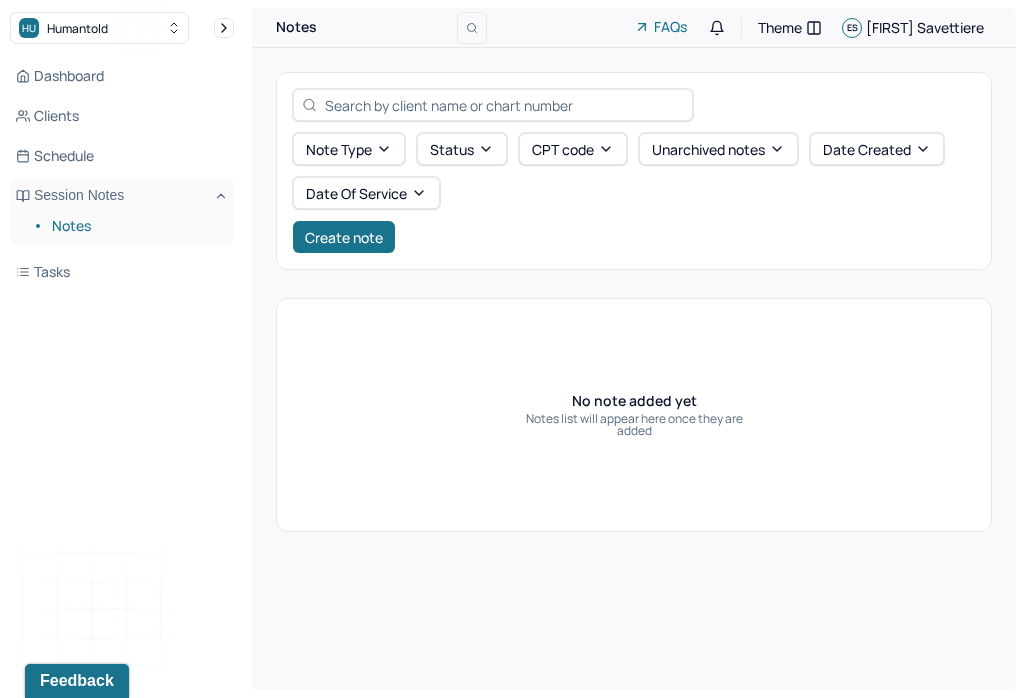 click on "Create note" at bounding box center [344, 237] 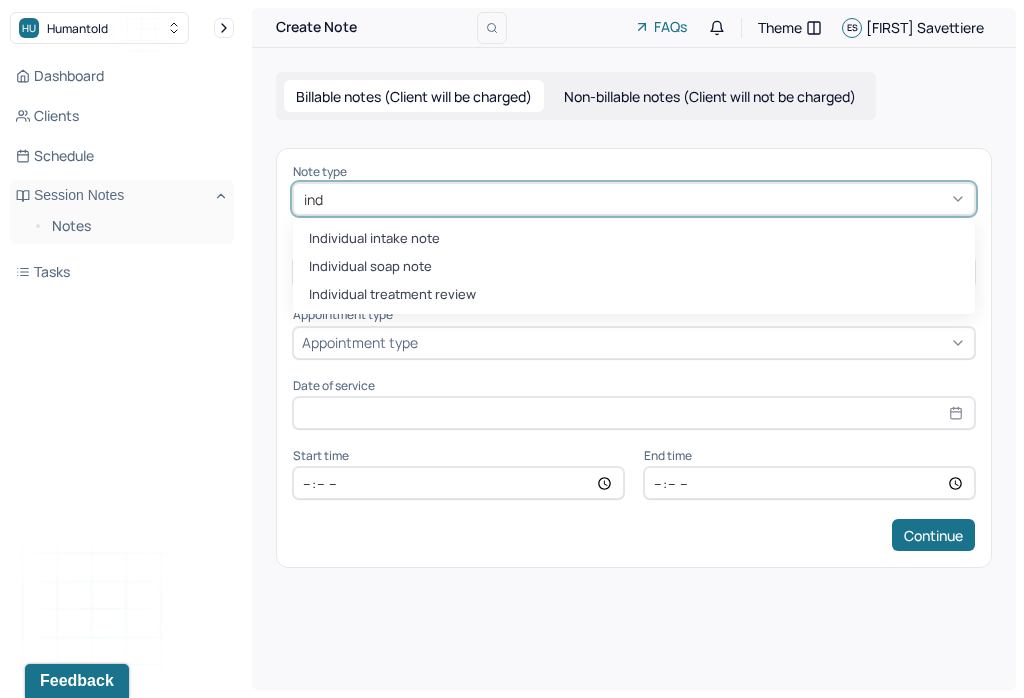 click on "Individual soap note" at bounding box center (634, 267) 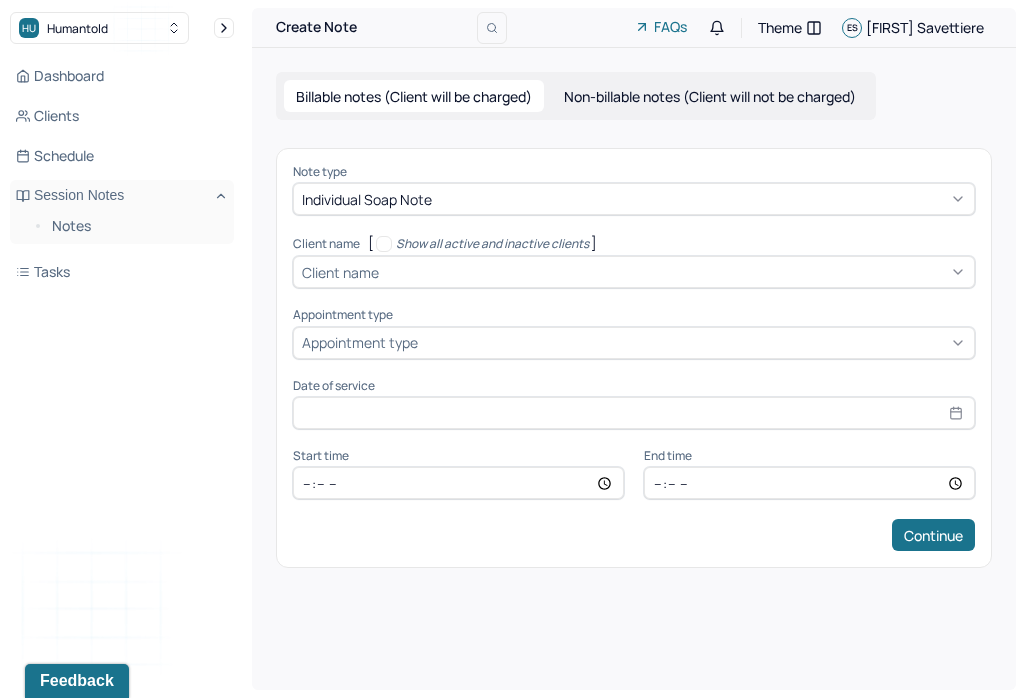 type 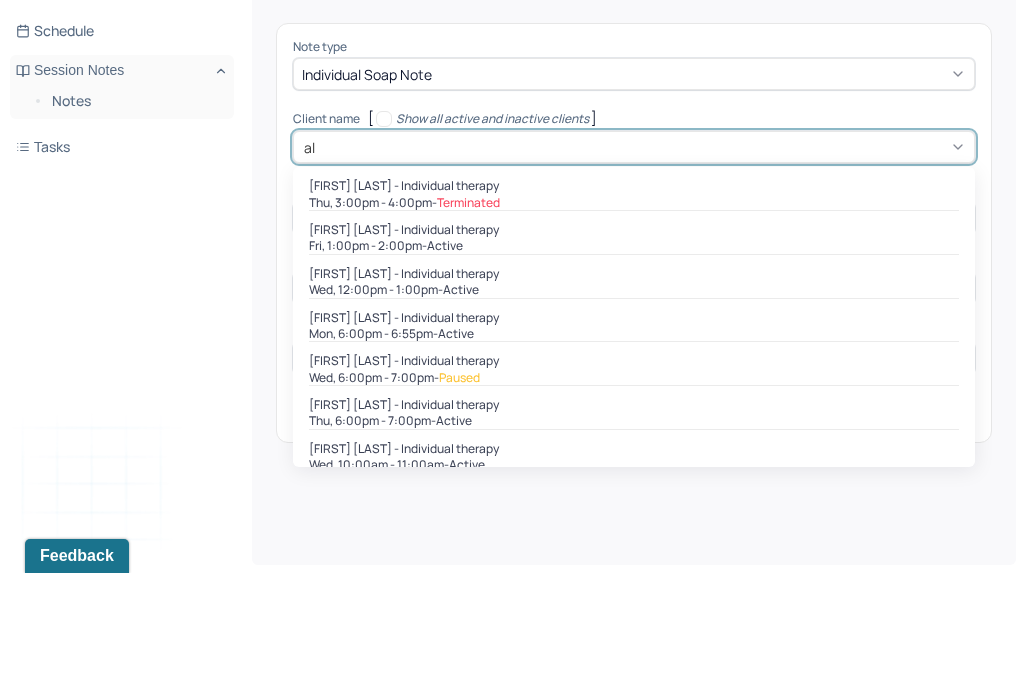 click on "Wed, 12:00pm - 1:00pm  -  active" at bounding box center [634, 415] 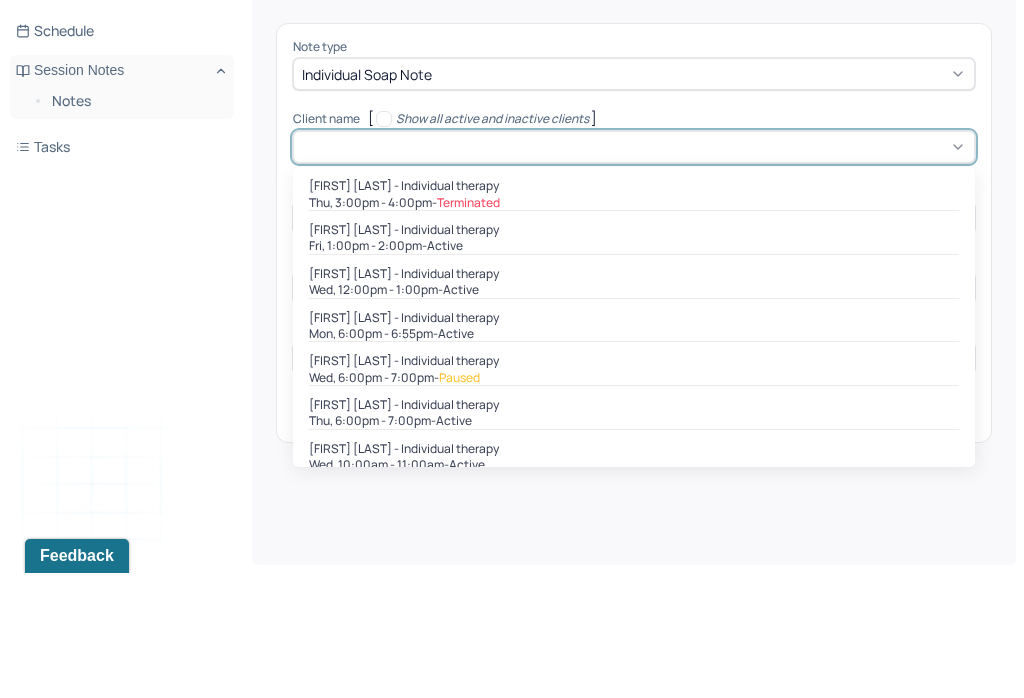 type on "Aug 6, 2025" 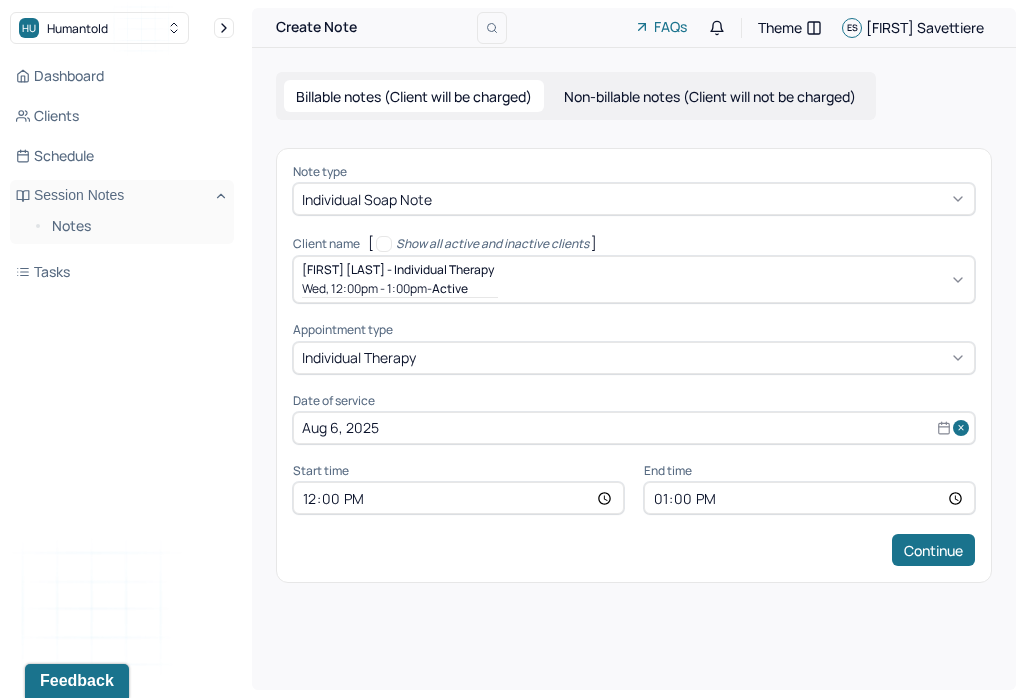 click on "12:00" at bounding box center (458, 498) 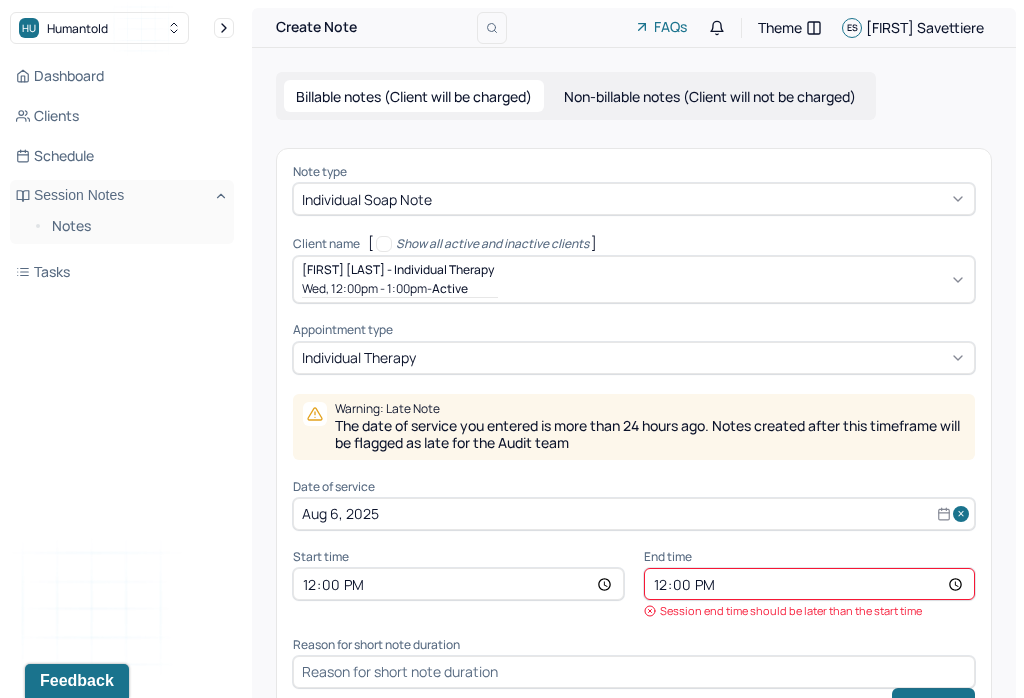 type on "12:55" 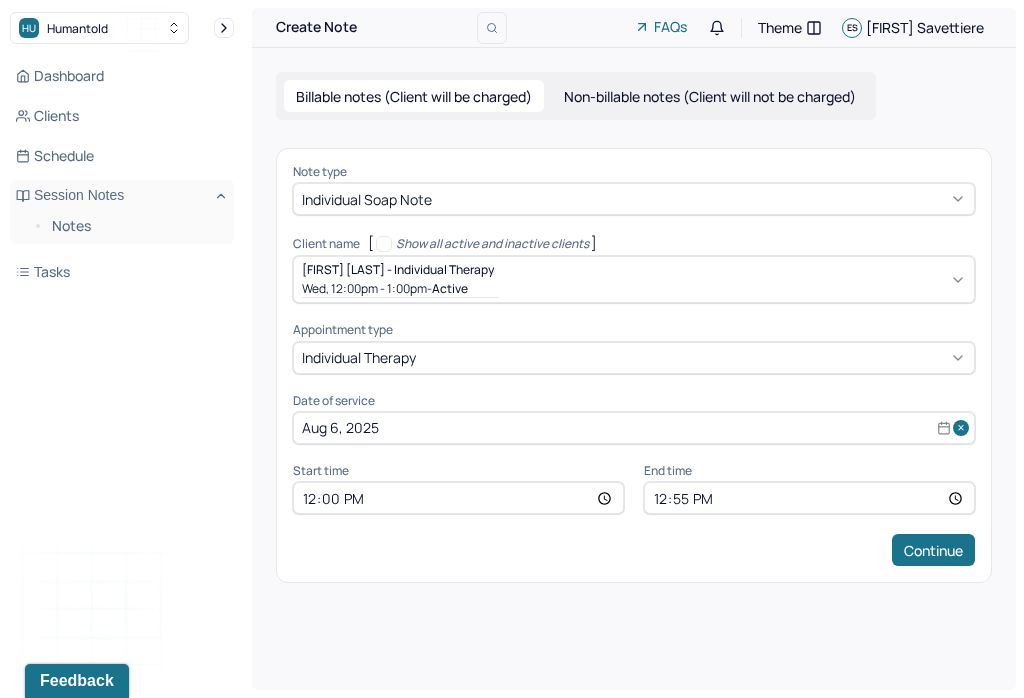 click on "Continue" at bounding box center (933, 550) 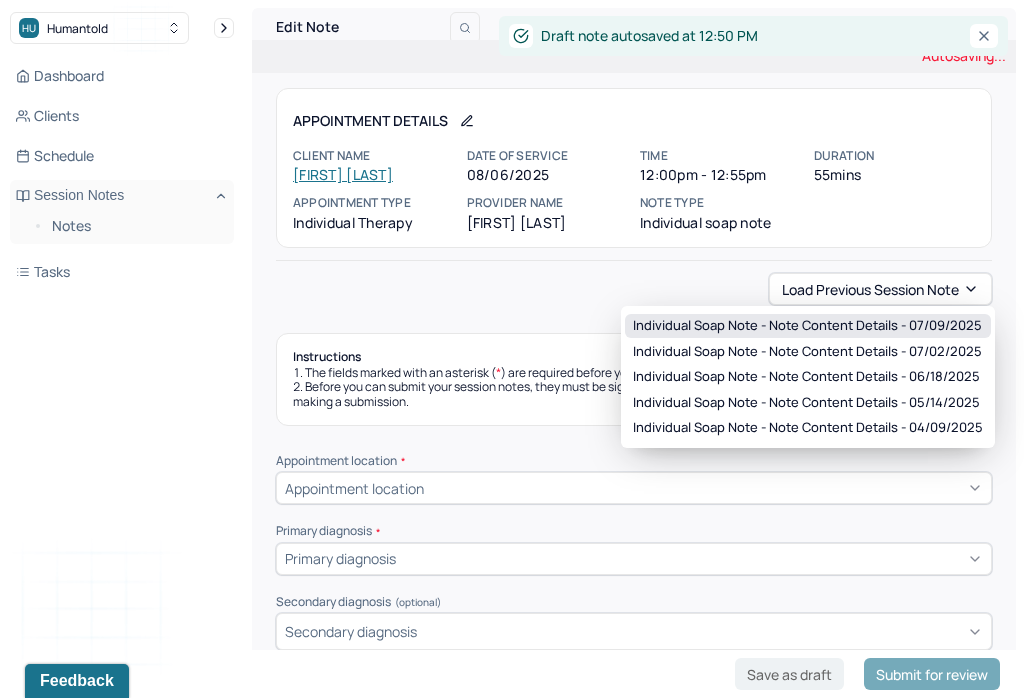 click on "Individual soap note   - Note content Details -   [DATE]" at bounding box center (807, 326) 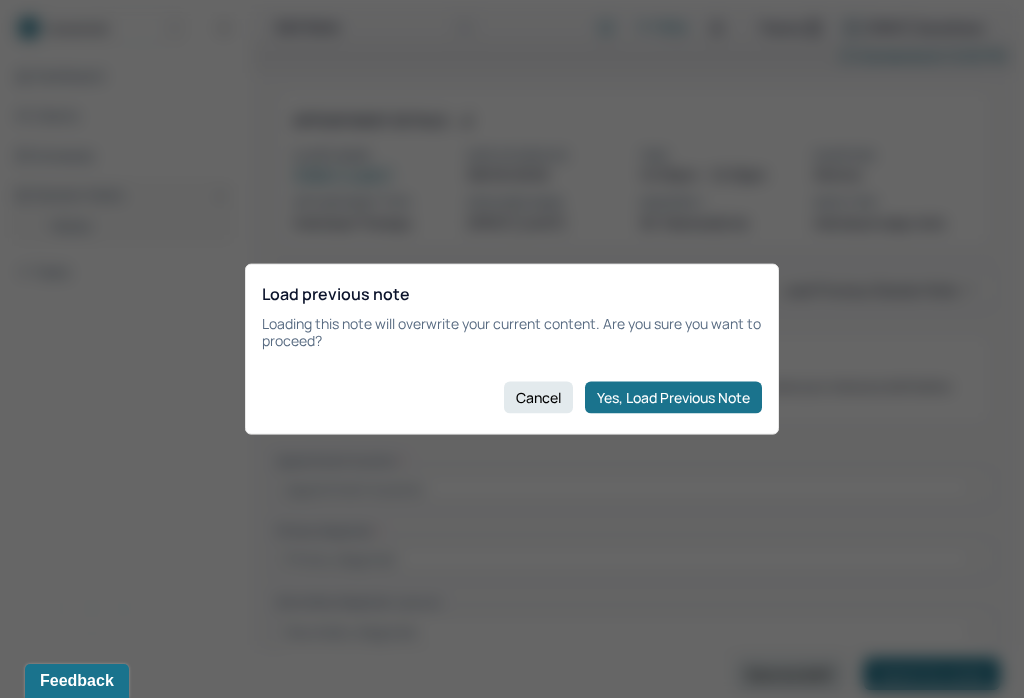 click on "Yes, Load Previous Note" at bounding box center [673, 397] 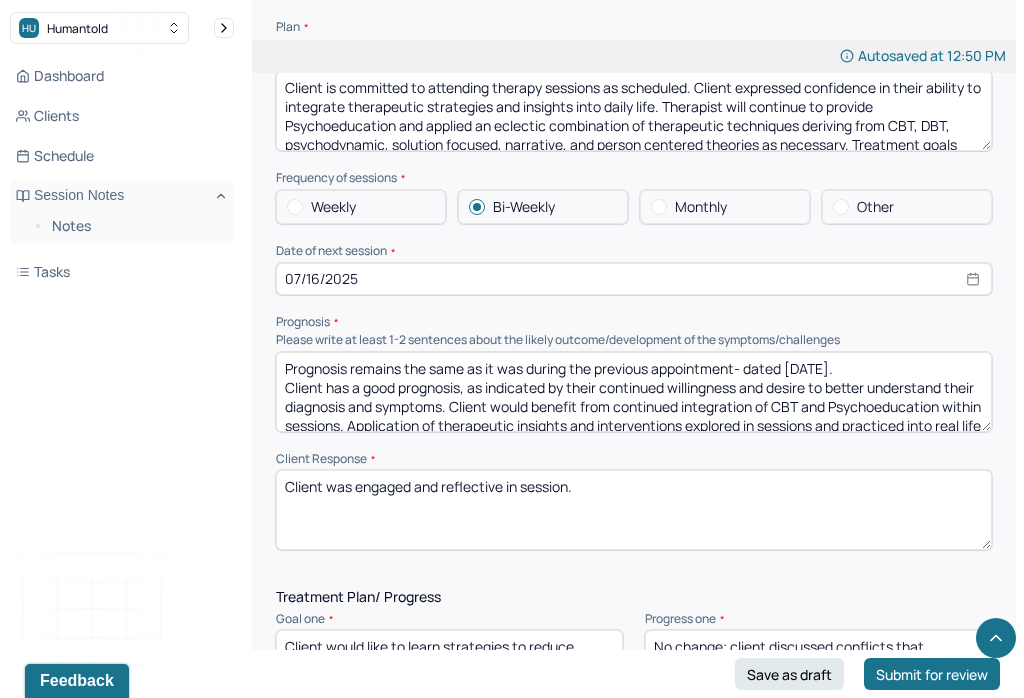 scroll, scrollTop: 2290, scrollLeft: 0, axis: vertical 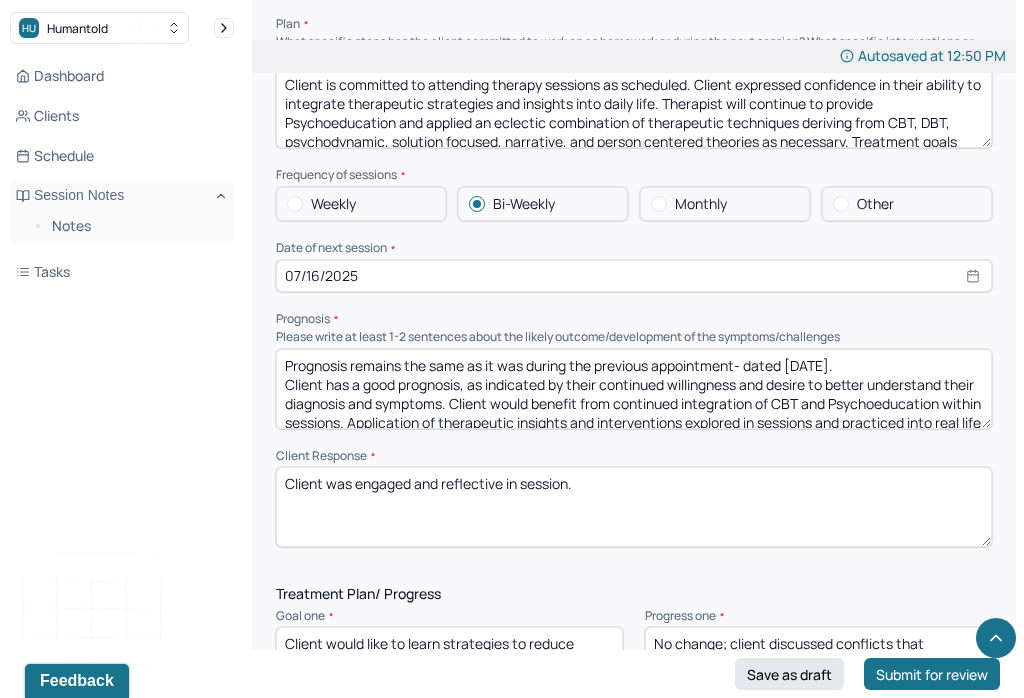 click on "Prognosis remains the same as it was during the previous appointment- dated [DATE].
Client has a good prognosis, as indicated by their continued willingness and desire to better understand their diagnosis and symptoms. Client would benefit from continued integration of CBT and Psychoeducation within sessions. Application of therapeutic insights and interventions explored in sessions and practiced into real life situations can enhance client’s understanding of factors that often yield maladaptive responses as well as their ability to exercise symptom management." at bounding box center [634, 389] 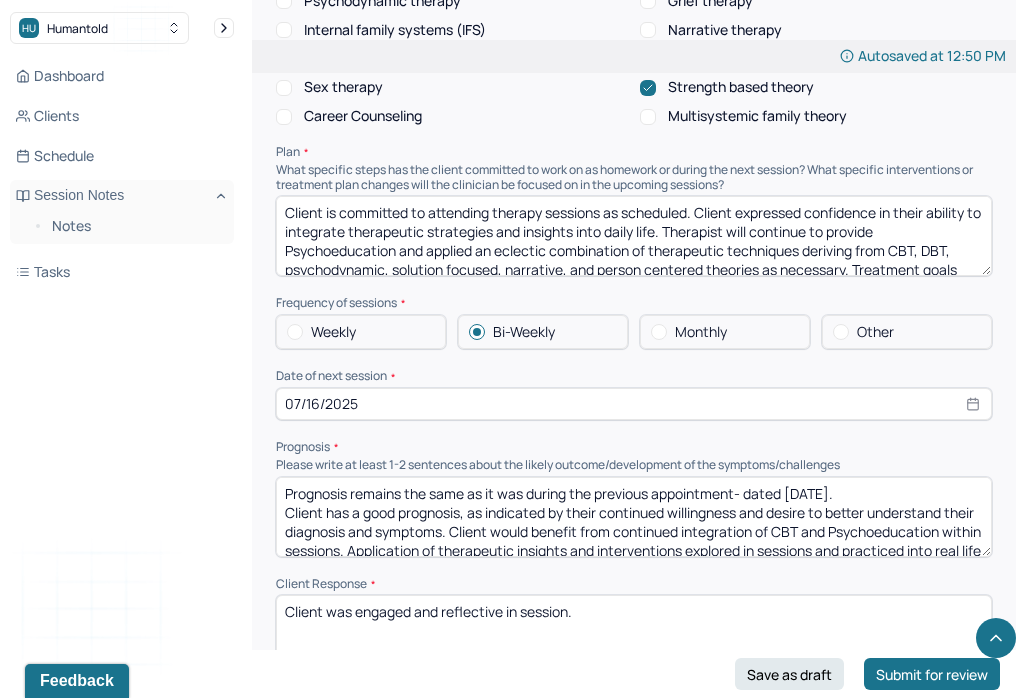 scroll, scrollTop: 2091, scrollLeft: 0, axis: vertical 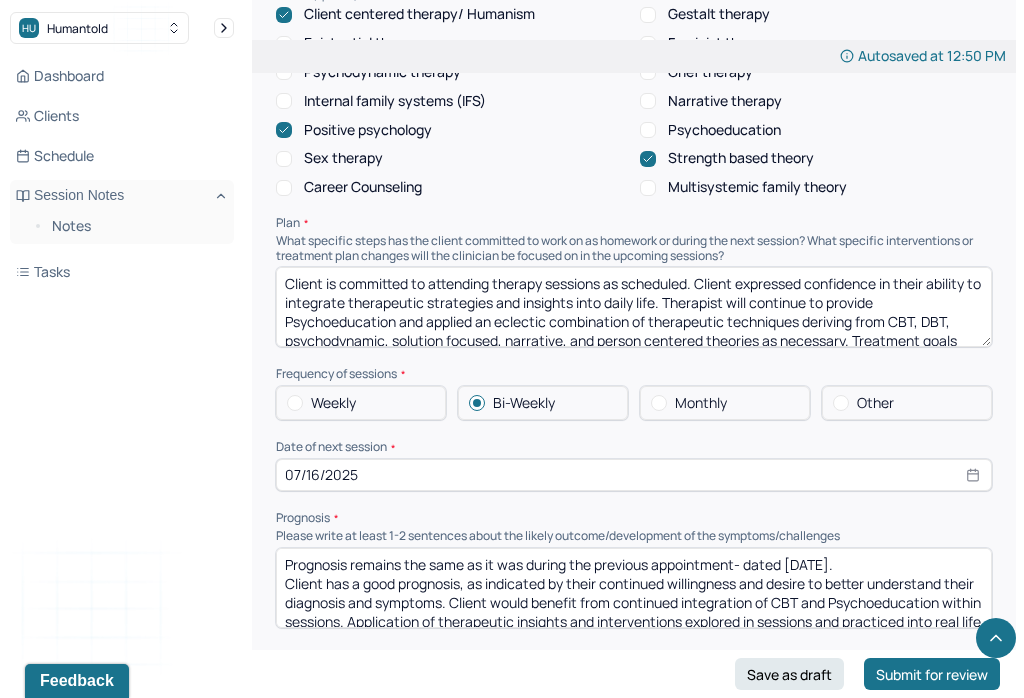 type on "Prognosis remains the same as it was during the previous appointment- dated [DATE].
Client has a good prognosis, as indicated by their continued willingness and desire to better understand their diagnosis and symptoms. Client would benefit from continued integration of CBT and Psychoeducation within sessions. Application of therapeutic insights and interventions explored in sessions and practiced into real life situations can enhance client’s understanding of factors that often yield maladaptive responses as well as their ability to exercise symptom management." 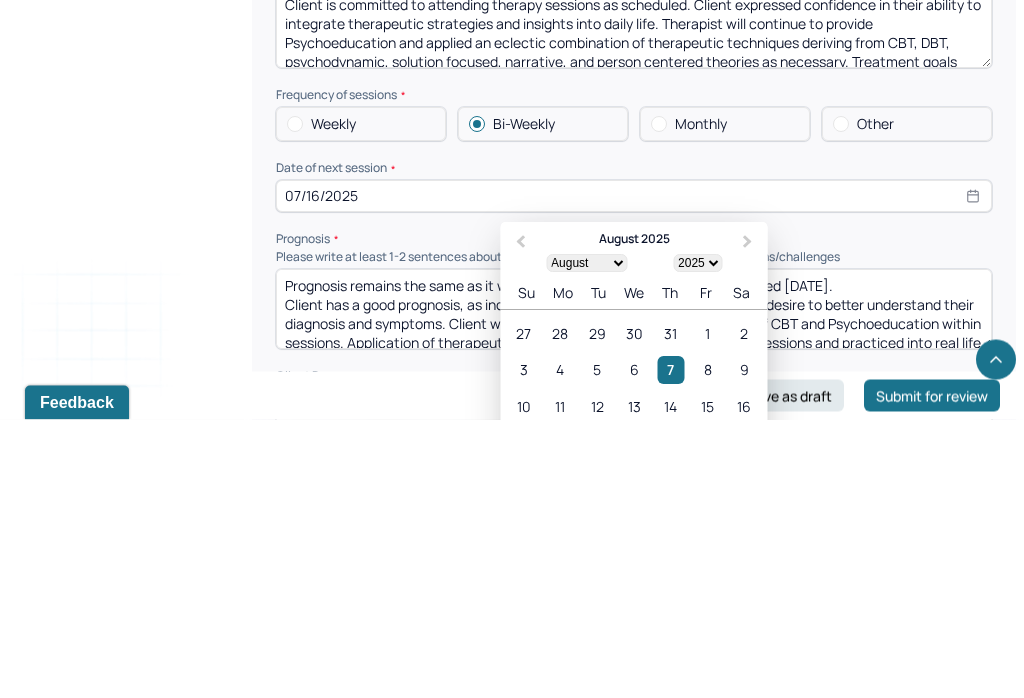 scroll, scrollTop: 2370, scrollLeft: 0, axis: vertical 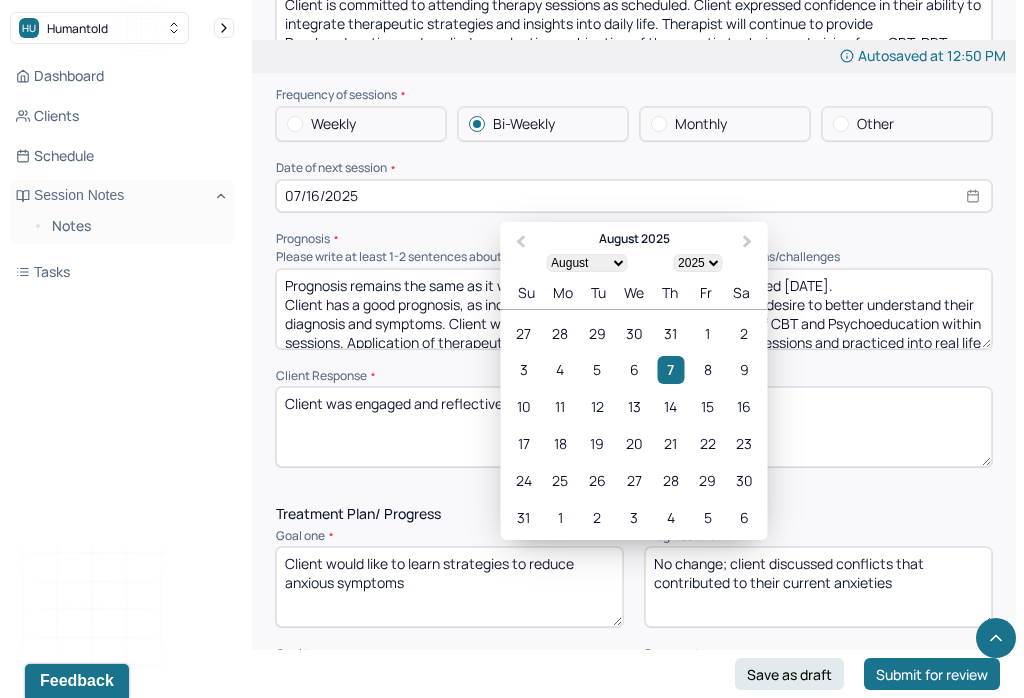 click on "13" at bounding box center [633, 406] 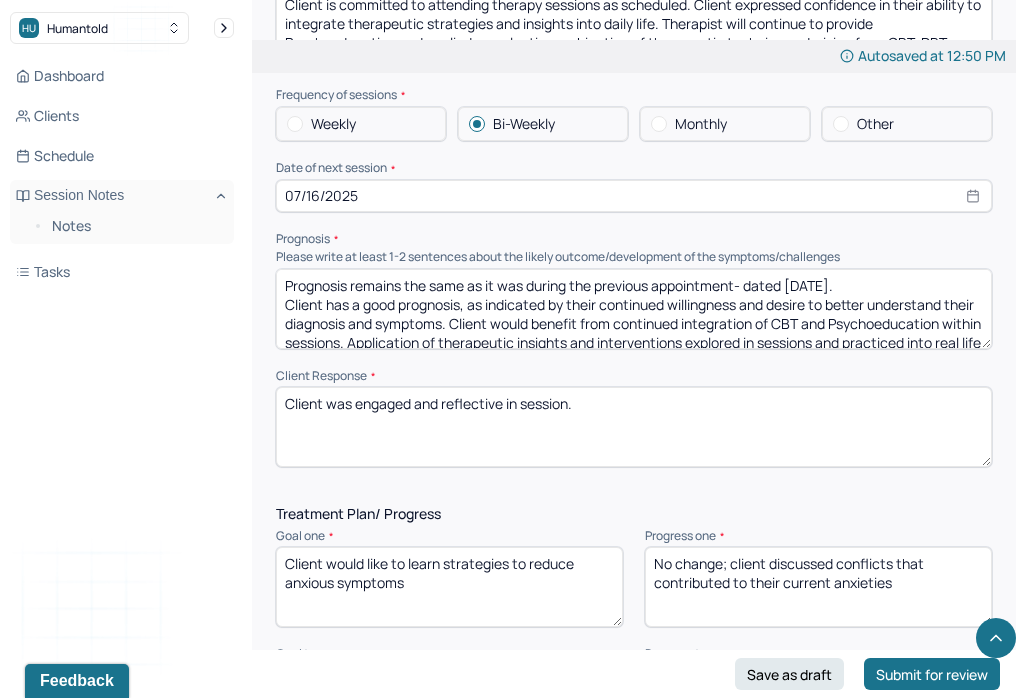 type on "08/13/2025" 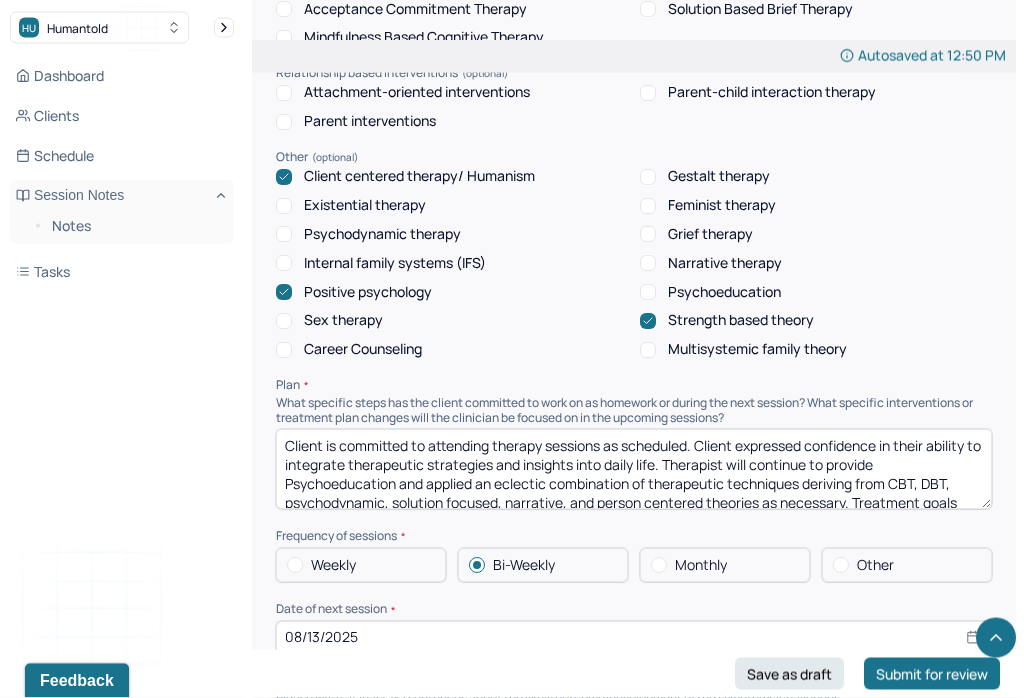scroll, scrollTop: 1919, scrollLeft: 0, axis: vertical 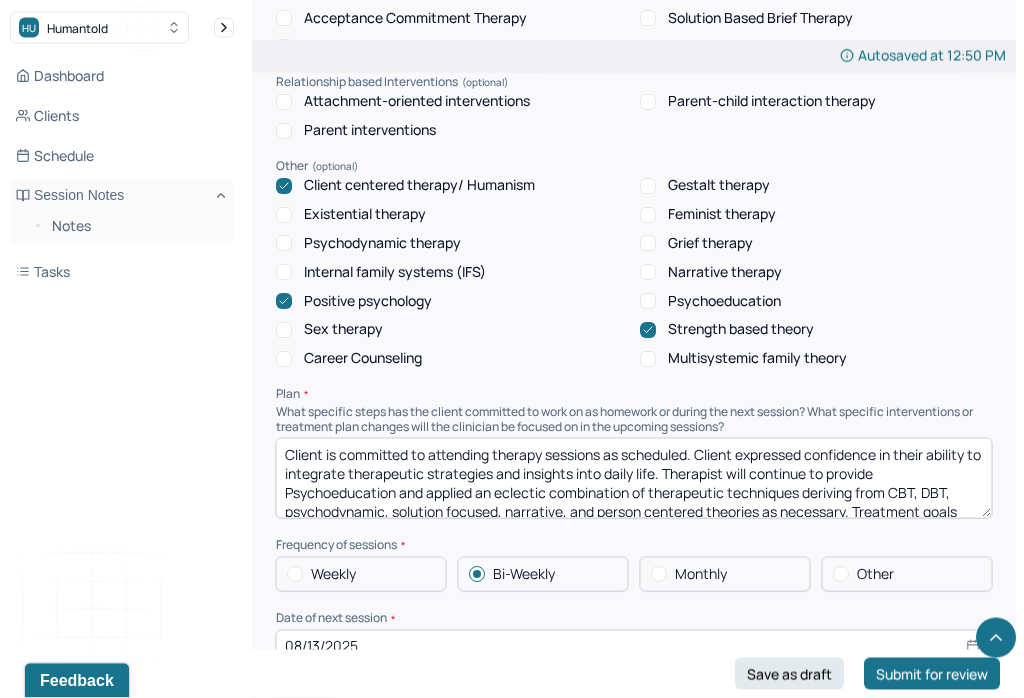 click on "08/13/2025" at bounding box center [634, 647] 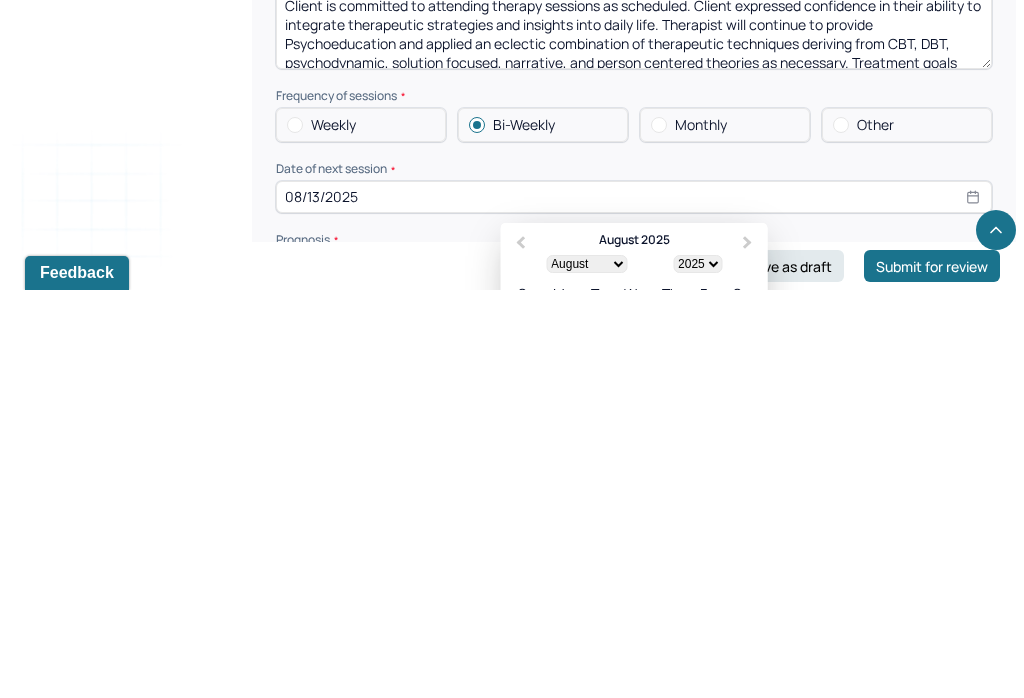 scroll, scrollTop: 2370, scrollLeft: 0, axis: vertical 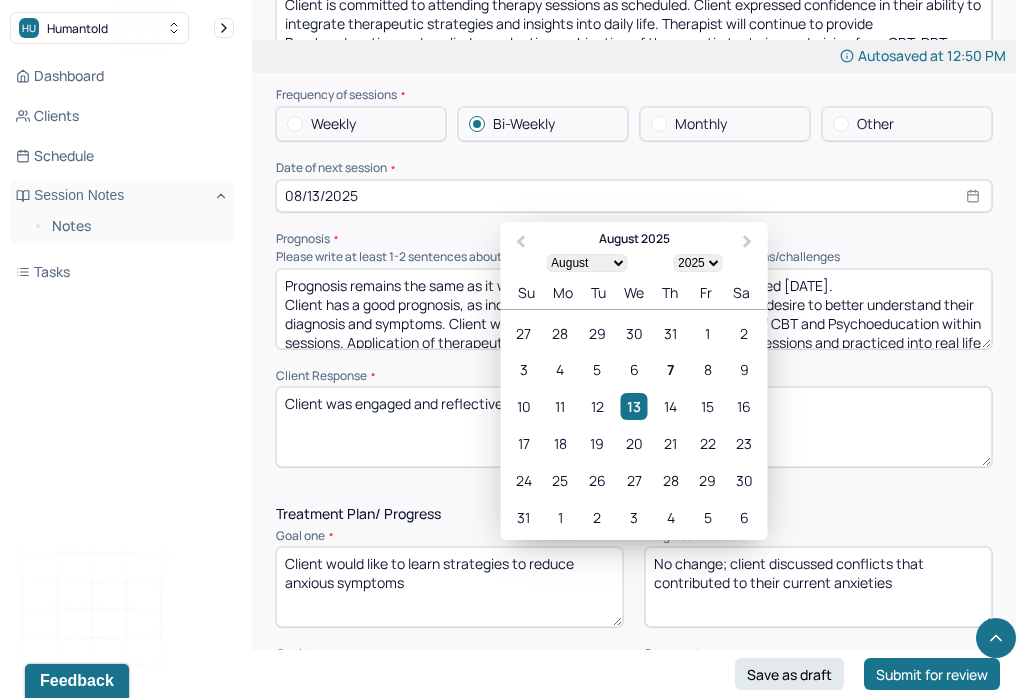 click on "20" at bounding box center [633, 443] 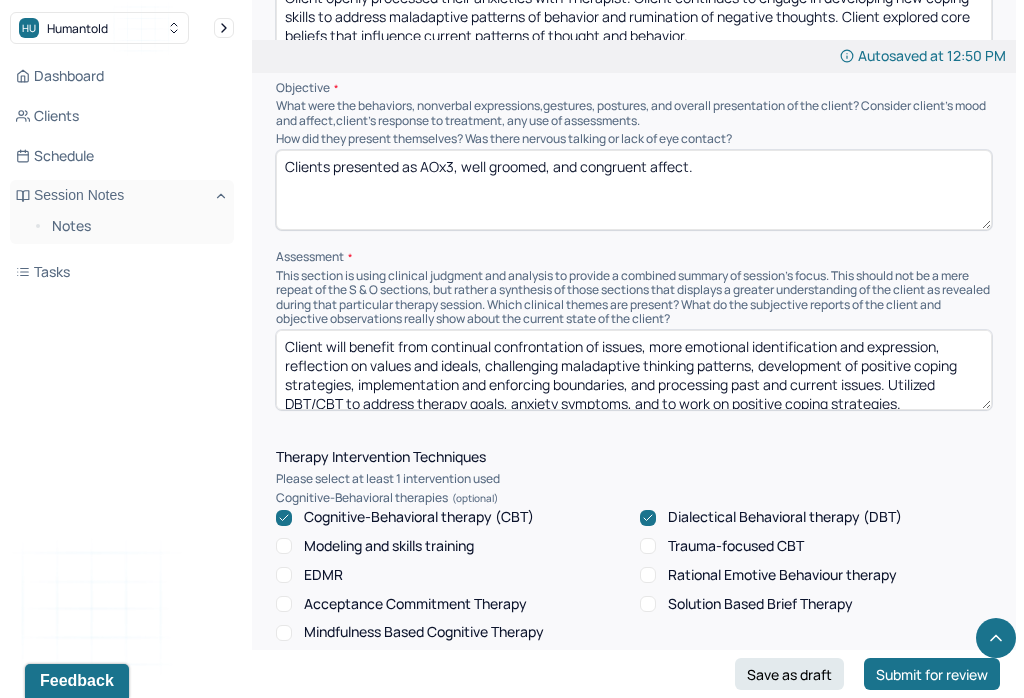 scroll, scrollTop: 1331, scrollLeft: 0, axis: vertical 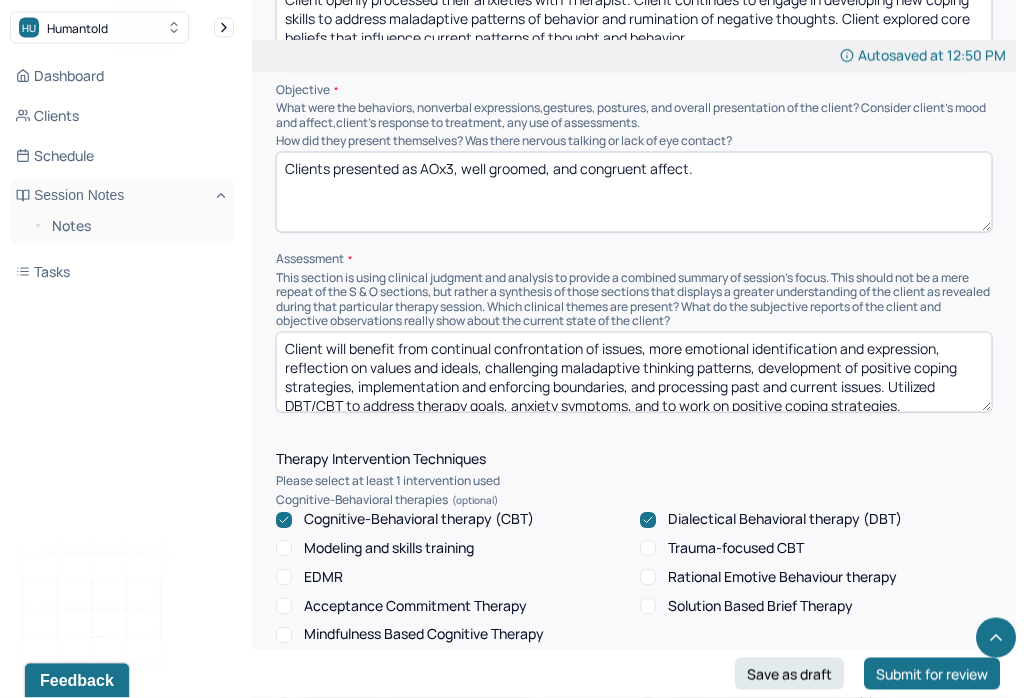 click on "Client will benefit from continual confrontation of issues, more emotional identification and expression, reflection on values and ideals, challenging maladaptive thinking patterns, development of positive coping strategies, implementation and enforcing boundaries, and processing past and current issues. Utilized DBT/CBT to address therapy goals, anxiety symptoms, and to work on positive coping strategies." at bounding box center (634, 373) 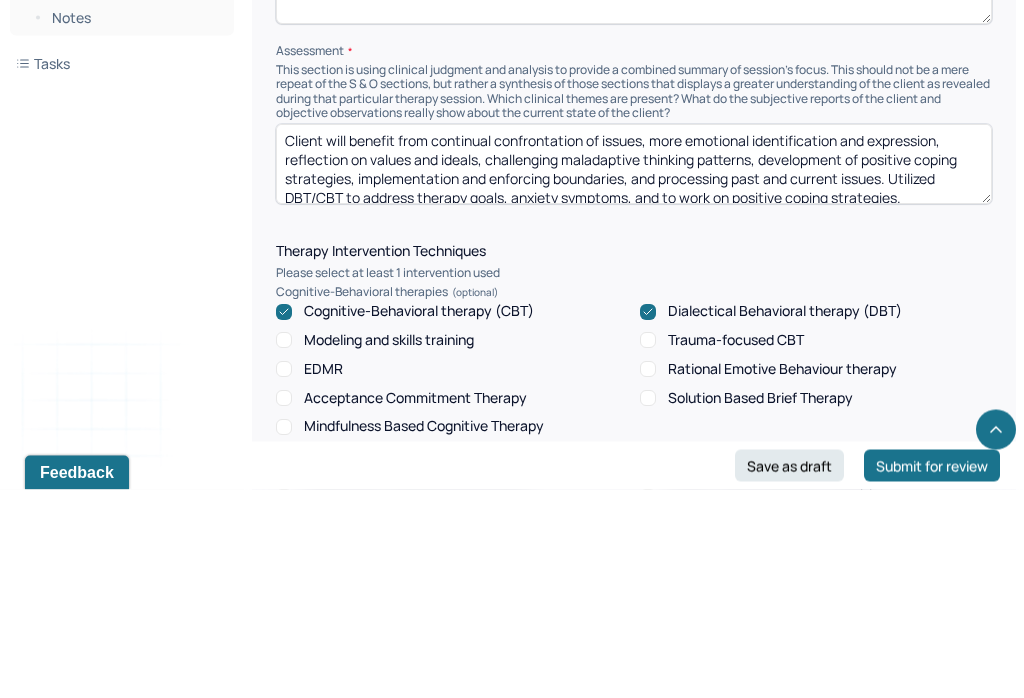 click on "Client will benefit from continual confrontation of issues, more emotional identification and expression, reflection on values and ideals, challenging maladaptive thinking patterns, development of positive coping strategies, implementation and enforcing boundaries, and processing past and current issues. Utilized DBT/CBT to address therapy goals, anxiety symptoms, and to work on positive coping strategies." at bounding box center (634, 373) 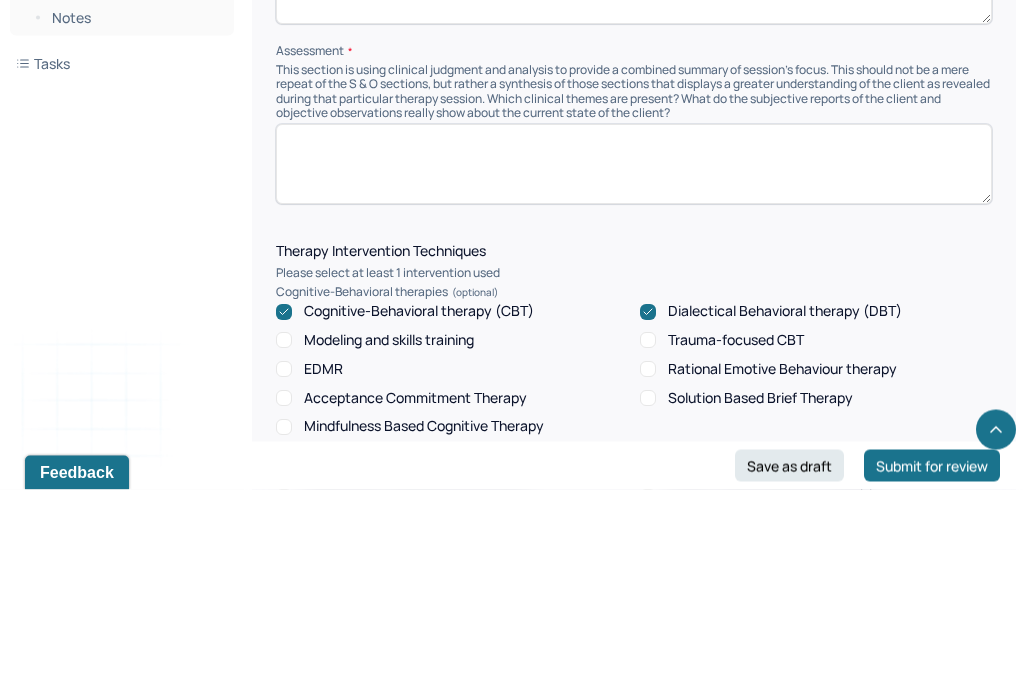 scroll, scrollTop: 1540, scrollLeft: 0, axis: vertical 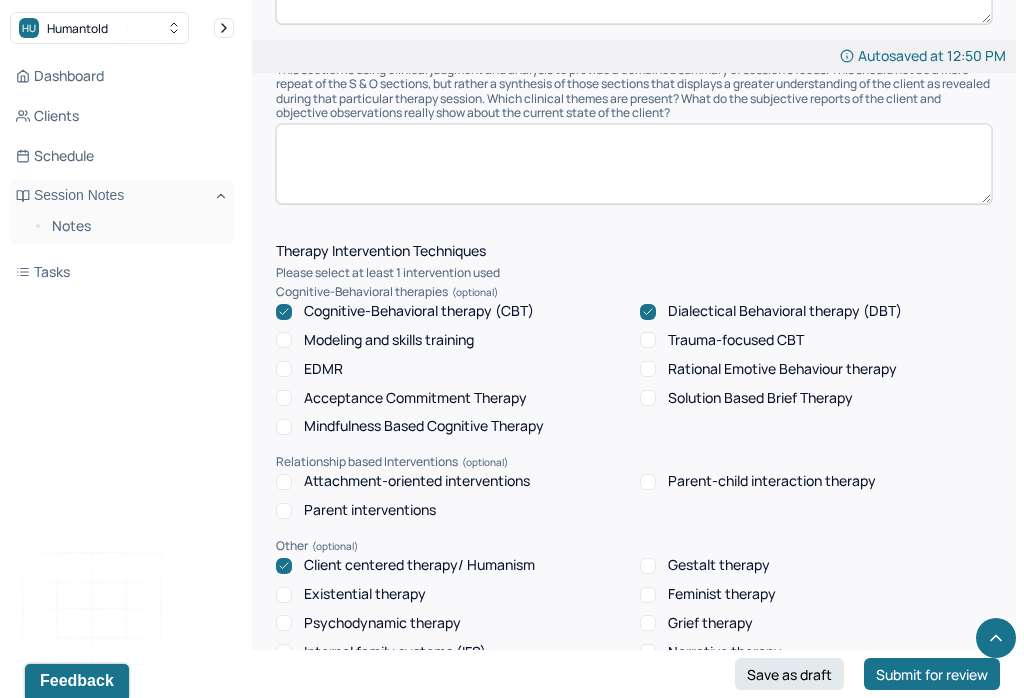 click on "HU Humantold Dashboard Clients Schedule Session Notes Notes Tasks ES [FIRST] [LAST] provider Logout Edit Note  FAQs Theme ES [FIRST] [LAST] Autosaved at [TIME] Appointment Details Client name [FIRST] [LAST] Date of service [DATE] Time [TIME] - [TIME] Duration 55mins Appointment type individual therapy Provider name [FIRST] [LAST] Modifier 1 95 Telemedicine Note type Individual soap note Load previous session note Instructions The fields marked with an asterisk ( * ) are required before you can submit your notes. Before you can submit your session notes, they must be signed. You have the option to save your notes as a draft before making a submission. Appointment location * Teletherapy Client Teletherapy Location here Home Office Other Provider Teletherapy Location Home Office Other Consent was received for the teletherapy session The teletherapy session was conducted via video Primary diagnosis * F41.1 GENERALIZED ANXIETY DISORDER (optional)" at bounding box center (512, 353) 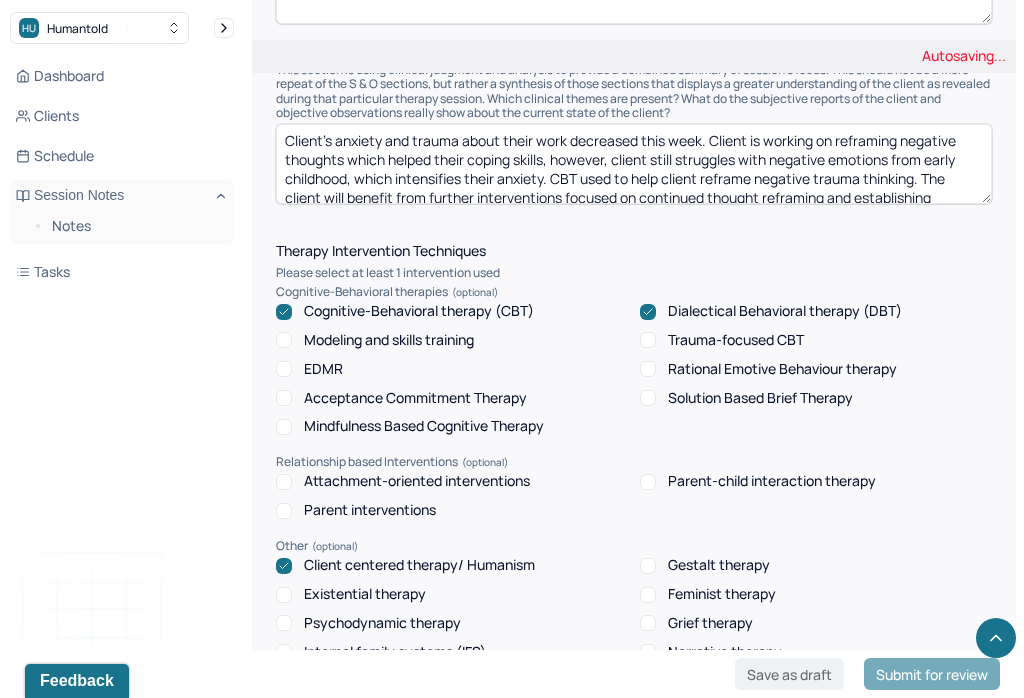 scroll, scrollTop: 0, scrollLeft: 0, axis: both 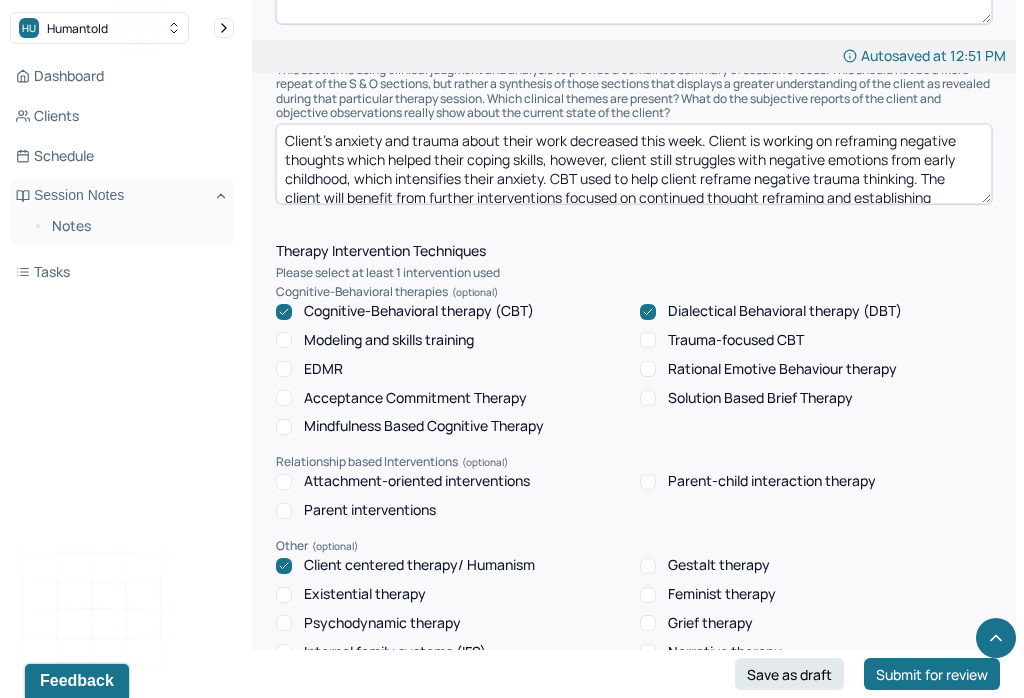 click on "Client's anxiety and trauma about their work decreased this week. Client is working on reframing negative thoughts which helped their coping skills, however, client still struggles with negative emotions from early childhood, which intensifies their anxiety. CBT used to help client reframe negative trauma thinking. The client will benefit from further interventions focused on continued thought reframing and establishing boundaries. Psychoeducation was provided to help the client gain a better understanding of their symptoms, its triggers, and coping strategies." at bounding box center [634, 164] 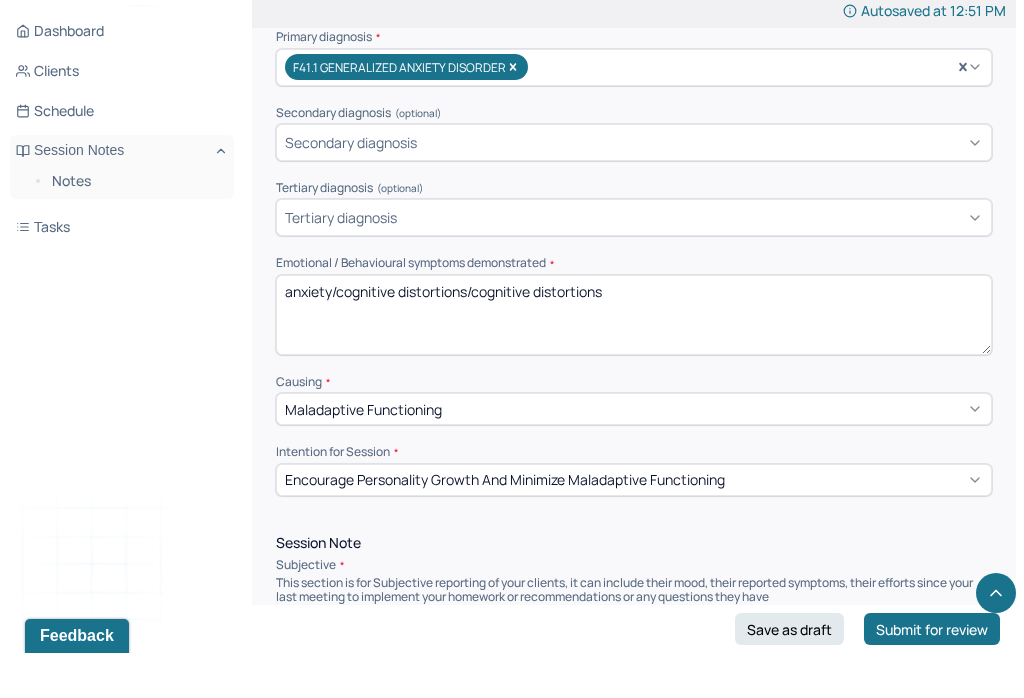 scroll, scrollTop: 725, scrollLeft: 0, axis: vertical 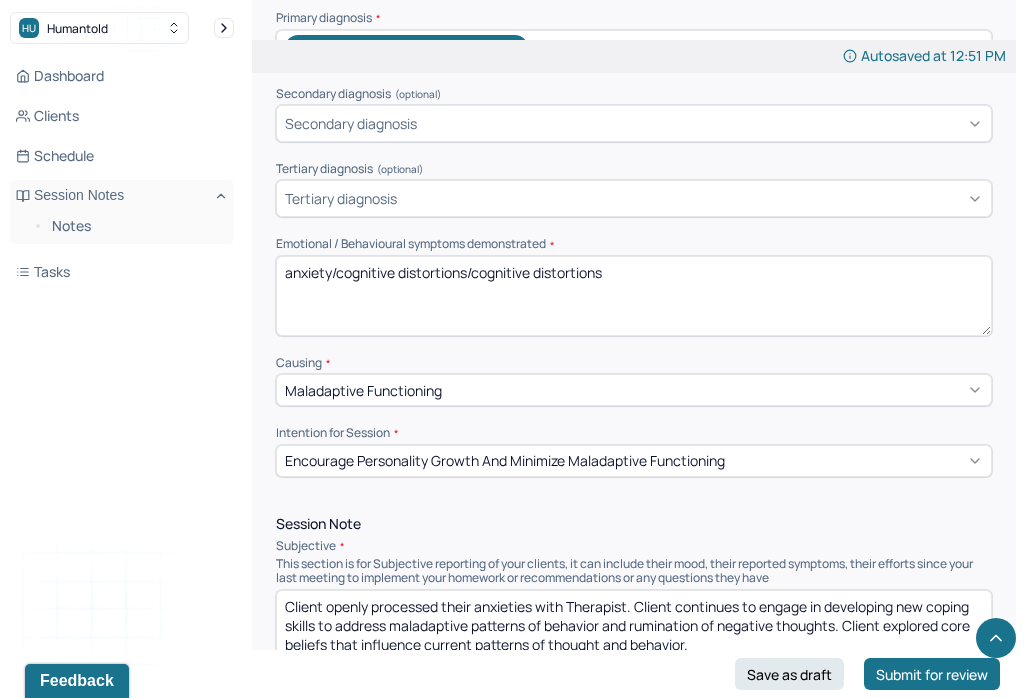 type on "Client is working on reframing negative thoughts which helped their coping skills, however, client still struggles with negative emotions from early childhood, which intensifies their anxiety. CBT used to help client reframe negative trauma thinking. The client will benefit from further interventions focused on continued thought reframing and establishing boundaries. Psychoeducation was provided to help the client gain a better understanding of their symptoms, its triggers, and coping strategies." 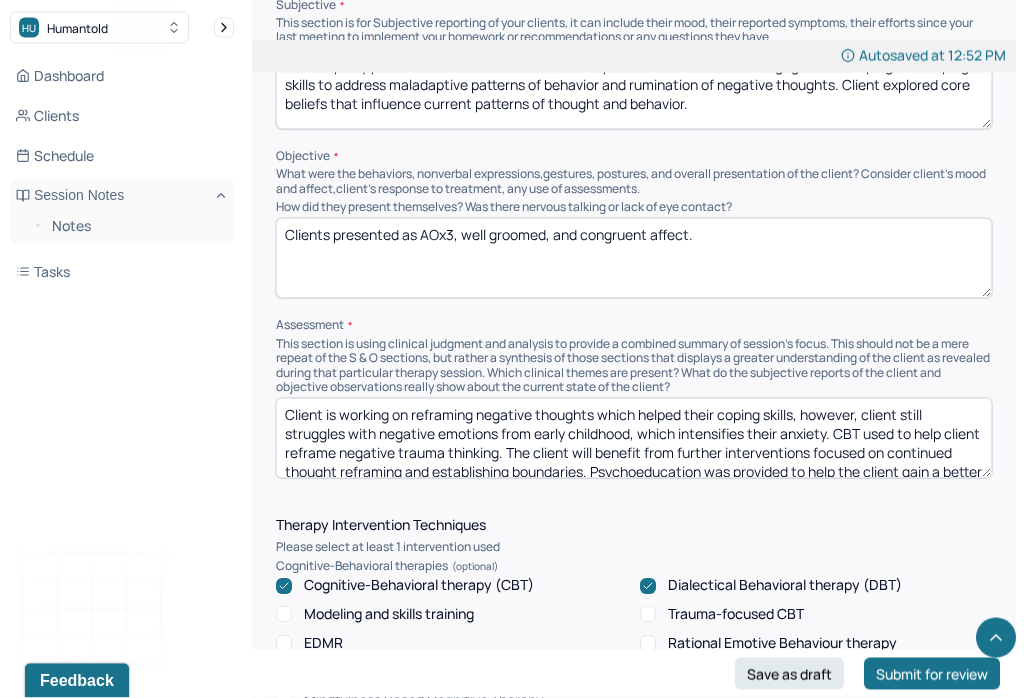 scroll, scrollTop: 1283, scrollLeft: 0, axis: vertical 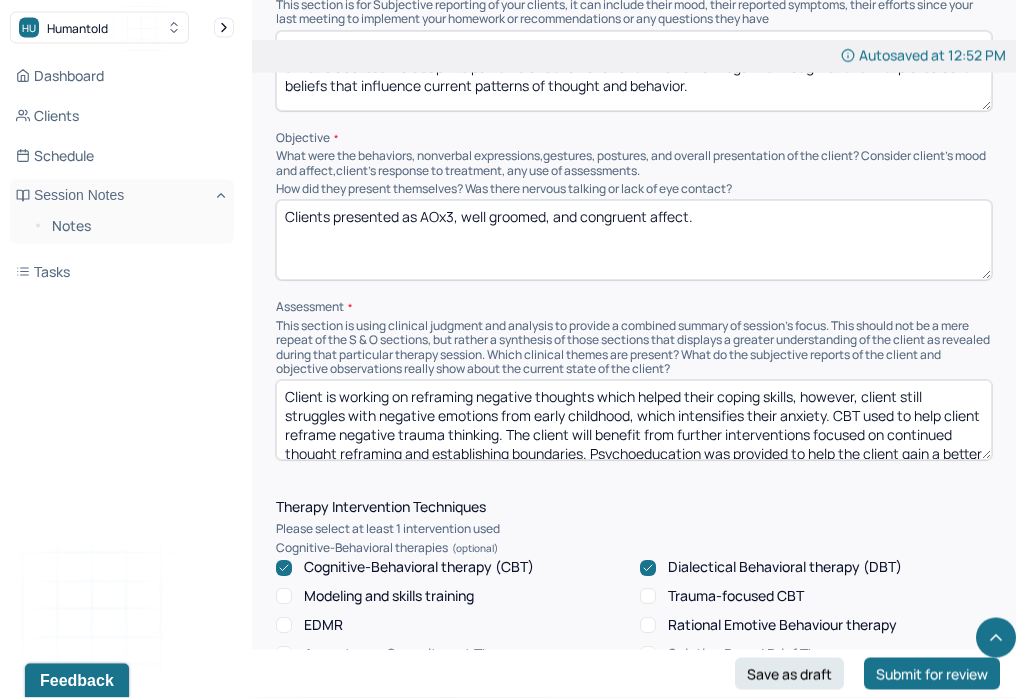 type on "anxiety/cognitive distortions/overthinking" 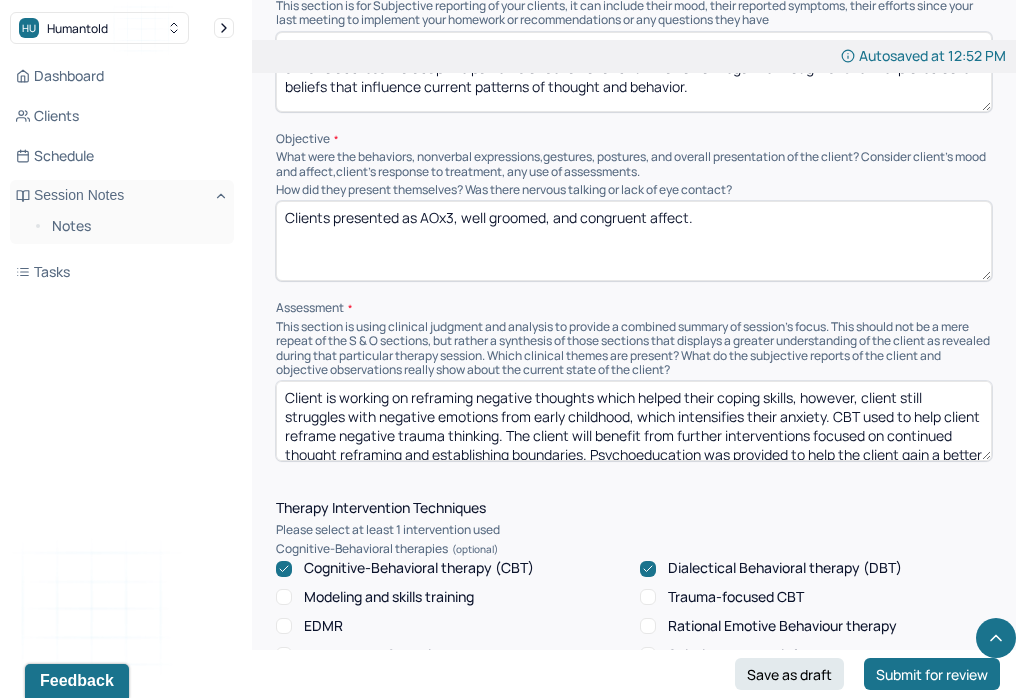 click on "Clients presented as AOx3, well groomed, and congruent affect." at bounding box center [634, 241] 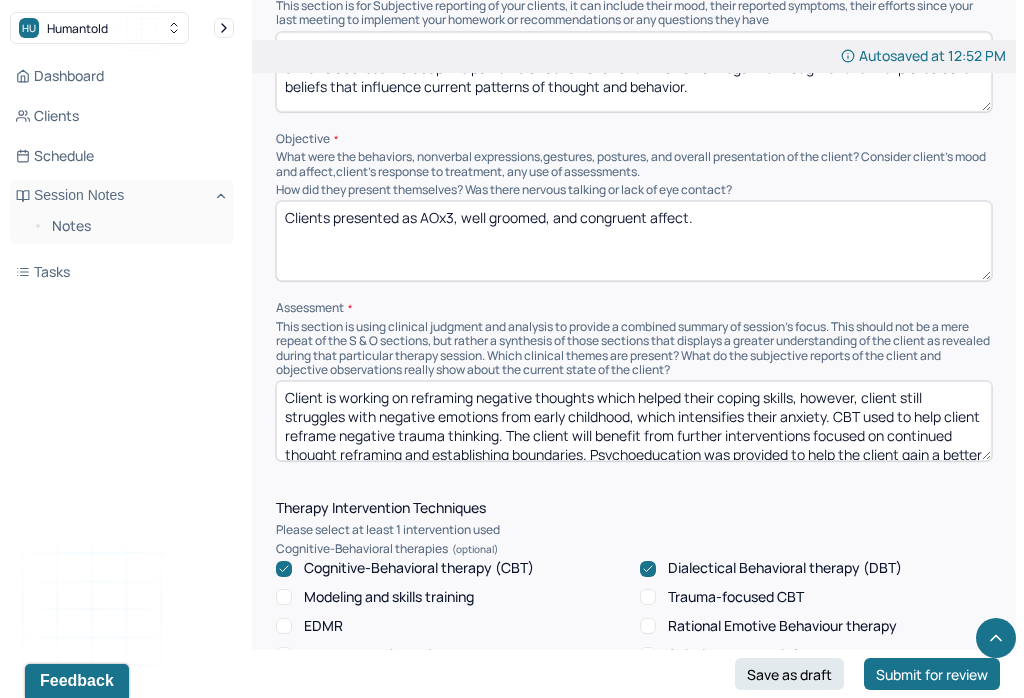 paste on "Client demonstrated the capacity for further exploration of presenting concerns. Validation and reflective listening provided by Therapist." 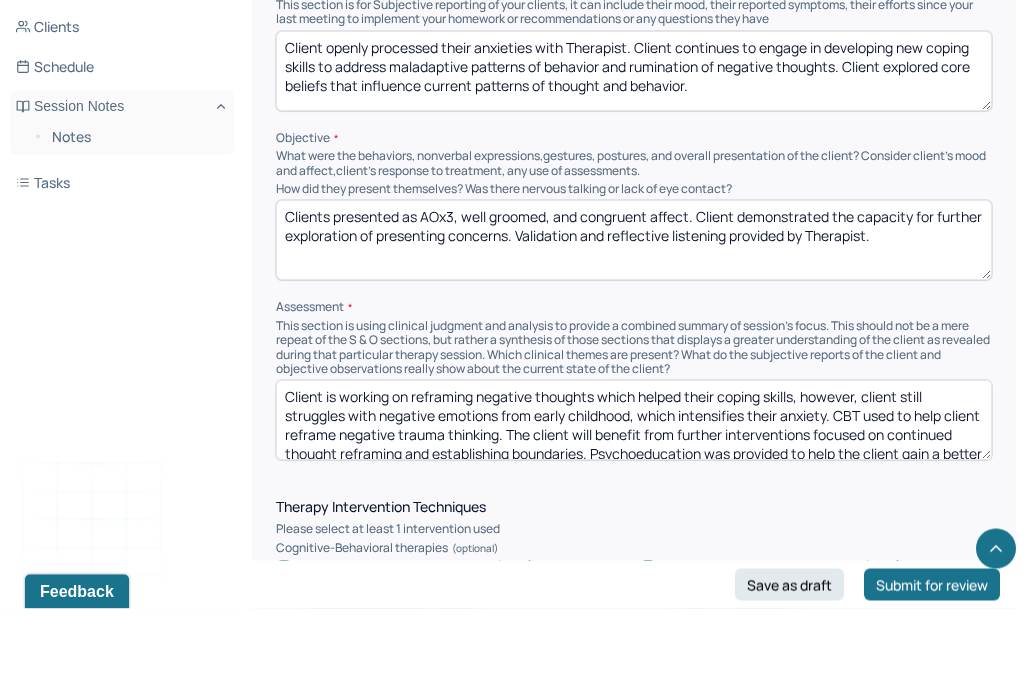 scroll, scrollTop: 1187, scrollLeft: 0, axis: vertical 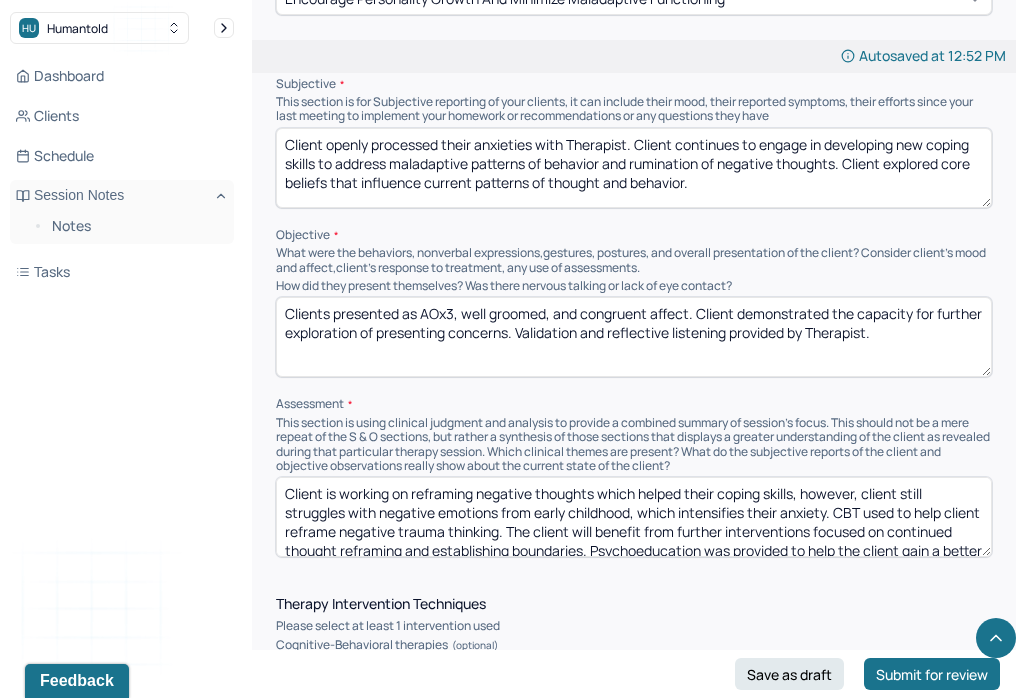 type on "Clients presented as AOx3, well groomed, and congruent affect. Client demonstrated the capacity for further exploration of presenting concerns. Validation and reflective listening provided by Therapist." 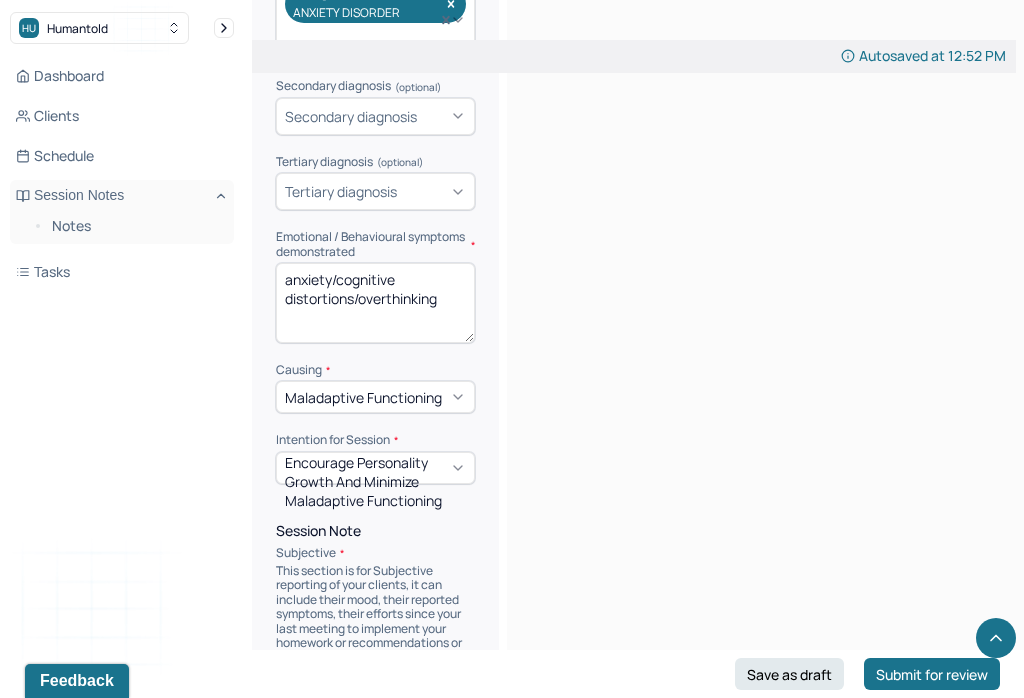 scroll, scrollTop: 1177, scrollLeft: 0, axis: vertical 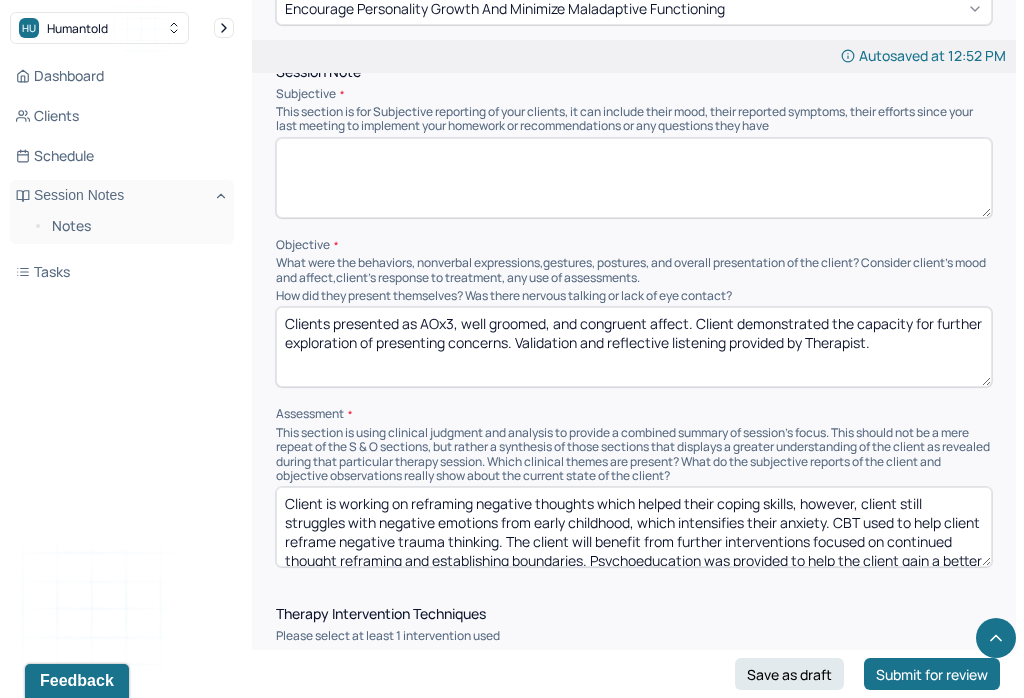 click at bounding box center [634, 178] 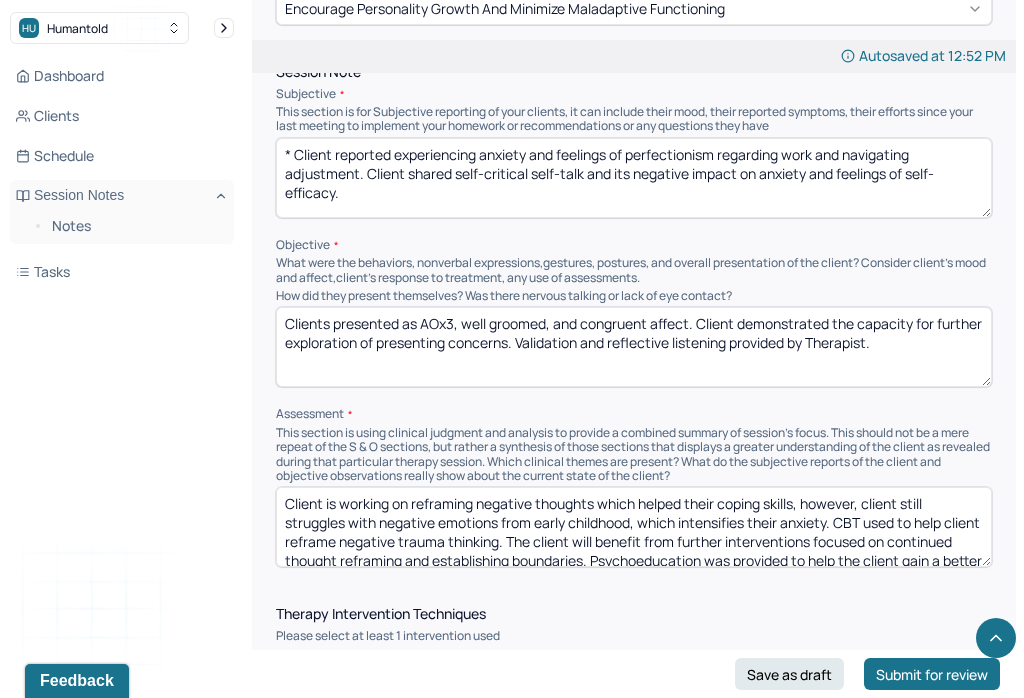 click on "* Client reported experiencing anxiety and feelings of perfectionism regarding work and navigating adjustment. Client shared self-critical self-talk and its negative impact on anxiety and feelings of self-efficacy." at bounding box center [634, 178] 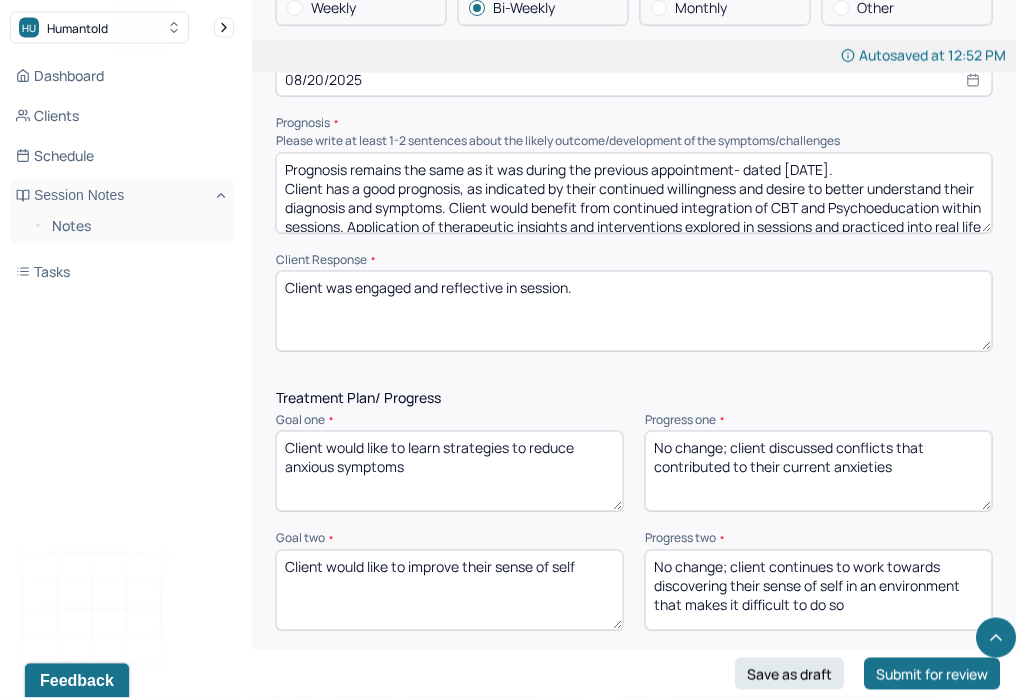 scroll, scrollTop: 2488, scrollLeft: 0, axis: vertical 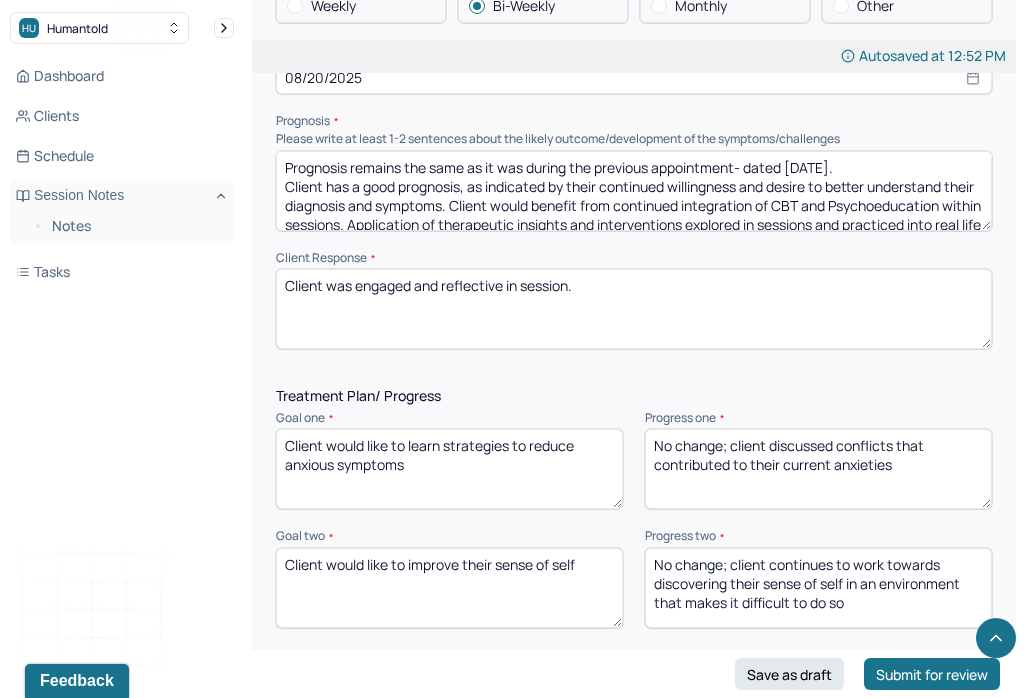 type on "Client reported experiencing anxiety and feelings of perfectionism regarding work and navigating adjustment. Client shared self-critical self-talk and its negative impact on anxiety and feelings of self-efficacy." 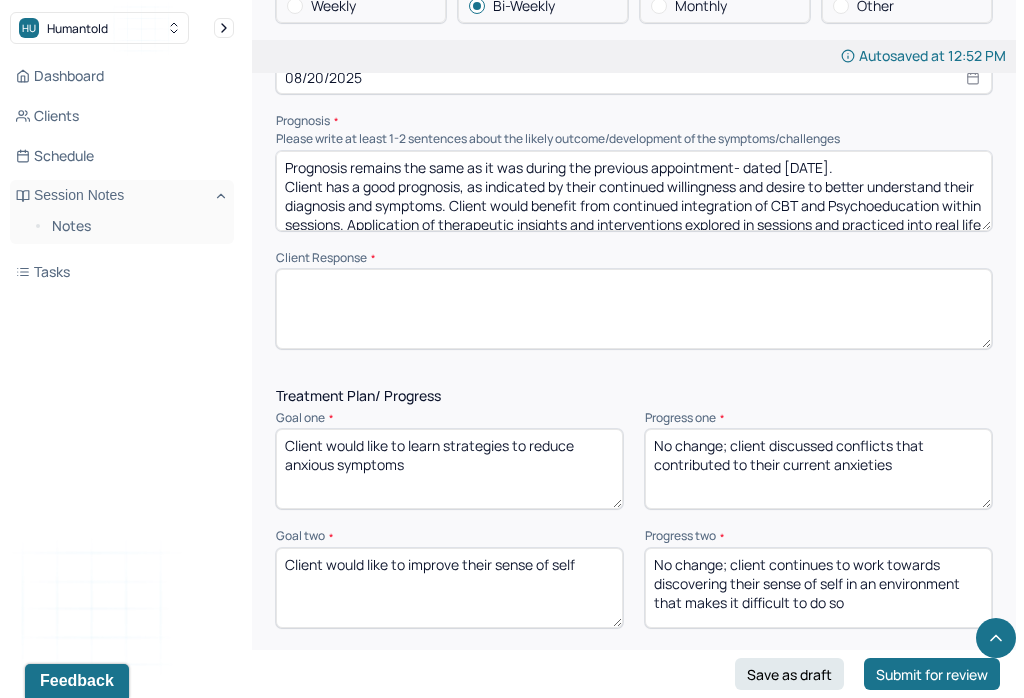 click on "Client was engaged and reflective in session." at bounding box center (634, 309) 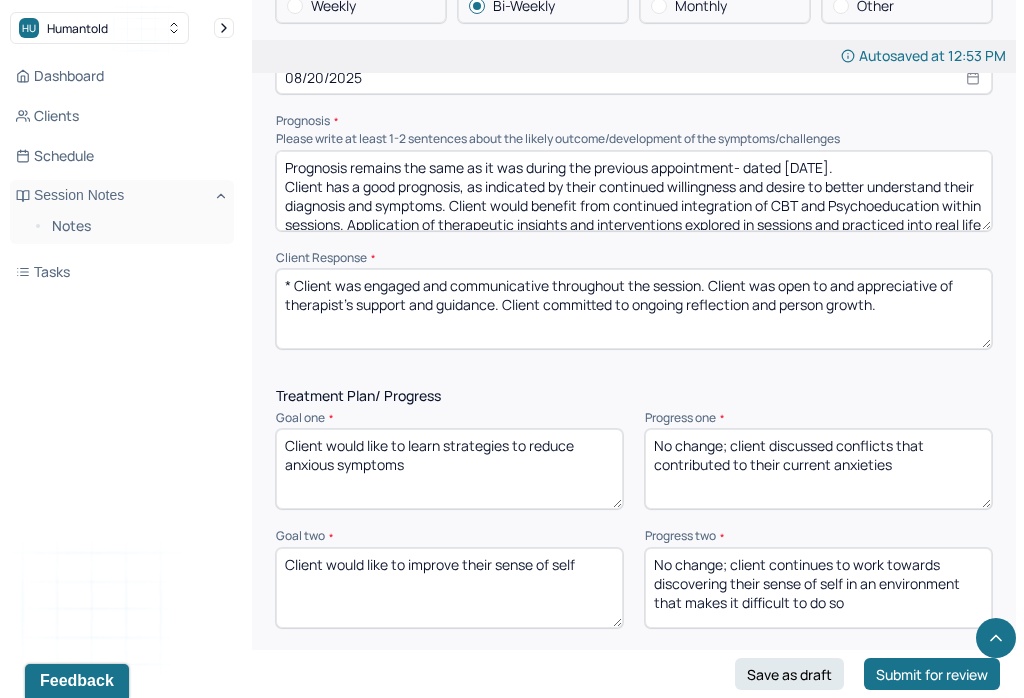 click on "* Client was engaged and communicative throughout the session. Client was open to and appreciative of therapist’s support and guidance. Client committed to ongoing reflection and person growth." at bounding box center [634, 309] 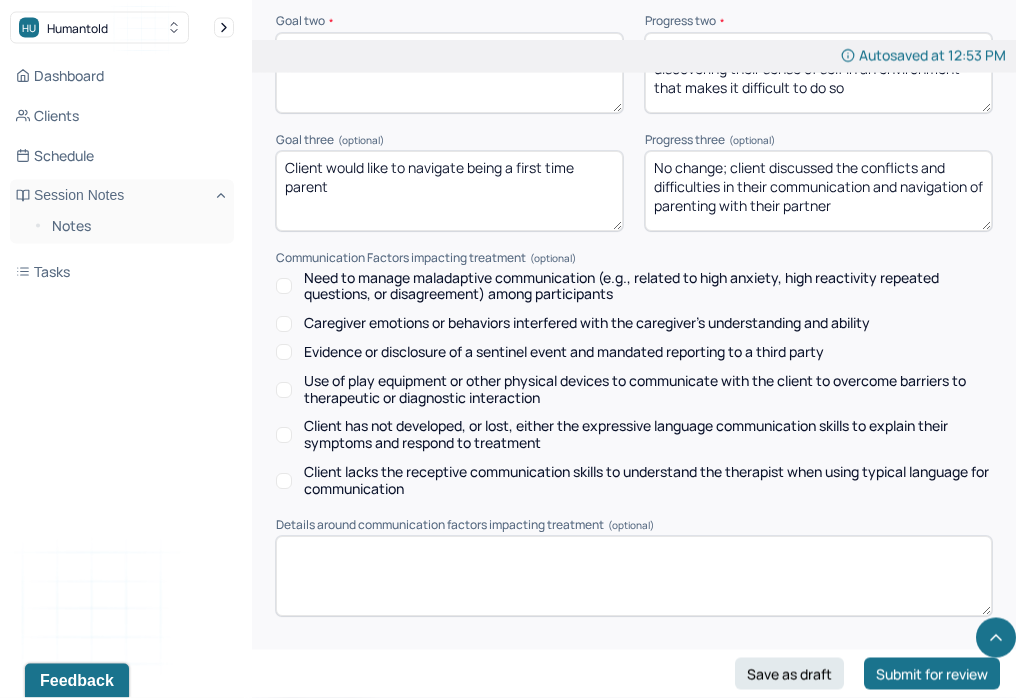 scroll, scrollTop: 3058, scrollLeft: 0, axis: vertical 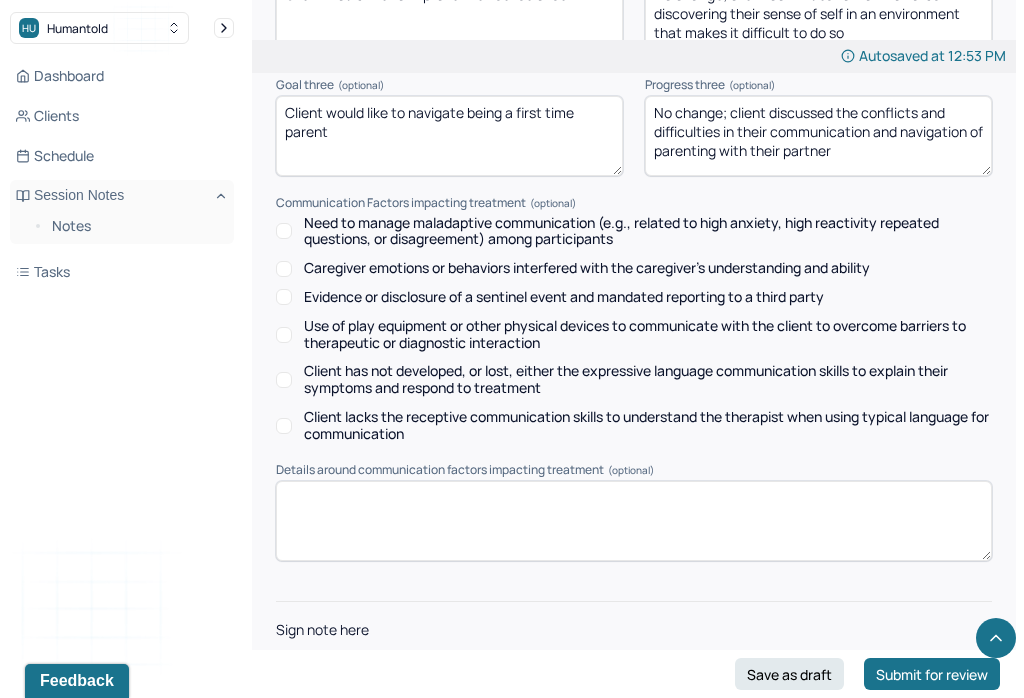 type on "Client was engaged and communicative throughout the session. Client was open to and appreciative of therapist’s support and guidance. Client committed to ongoing reflection and person growth." 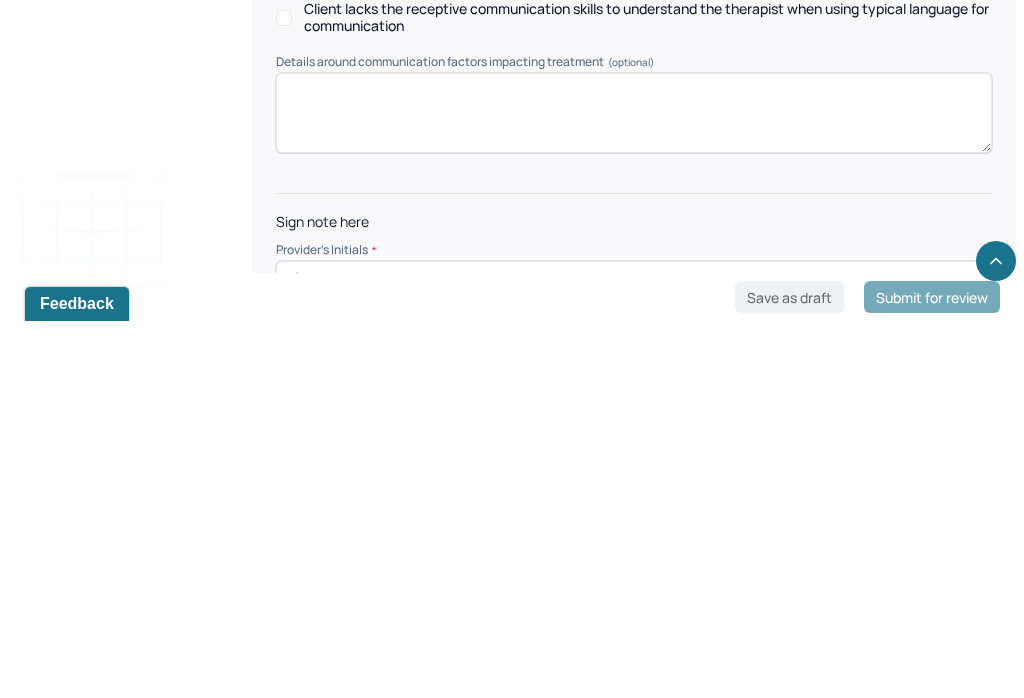 scroll, scrollTop: 3058, scrollLeft: 0, axis: vertical 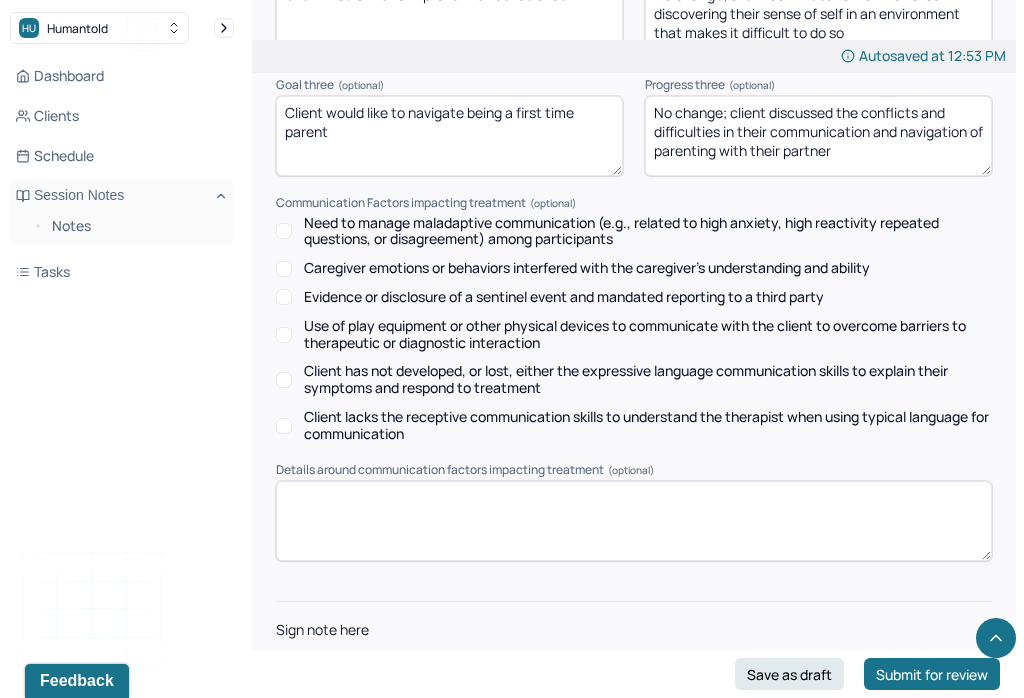 type on "ES" 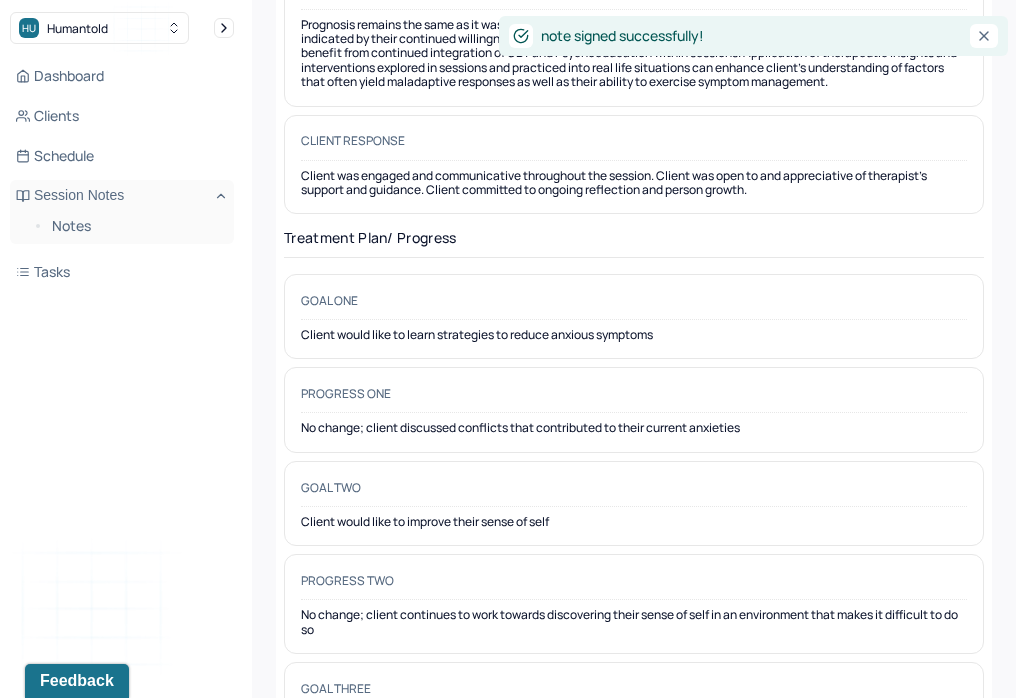 scroll, scrollTop: 0, scrollLeft: 0, axis: both 